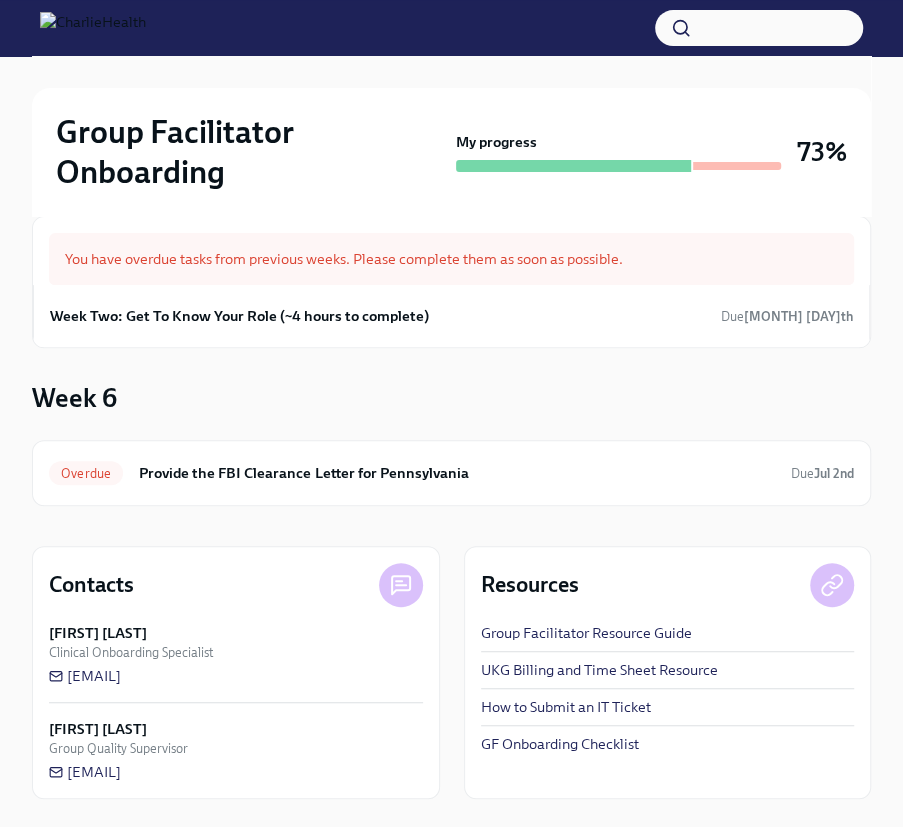 scroll, scrollTop: 159, scrollLeft: 0, axis: vertical 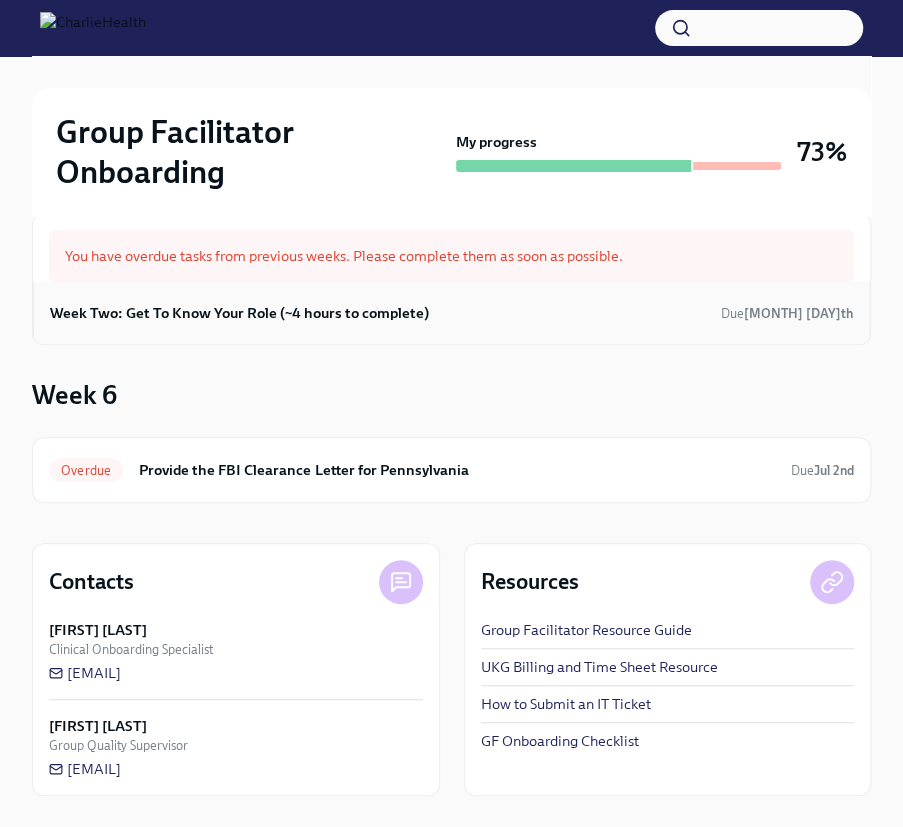 click on "Week Two: Get To Know Your Role (~4 hours to complete)" at bounding box center [239, 313] 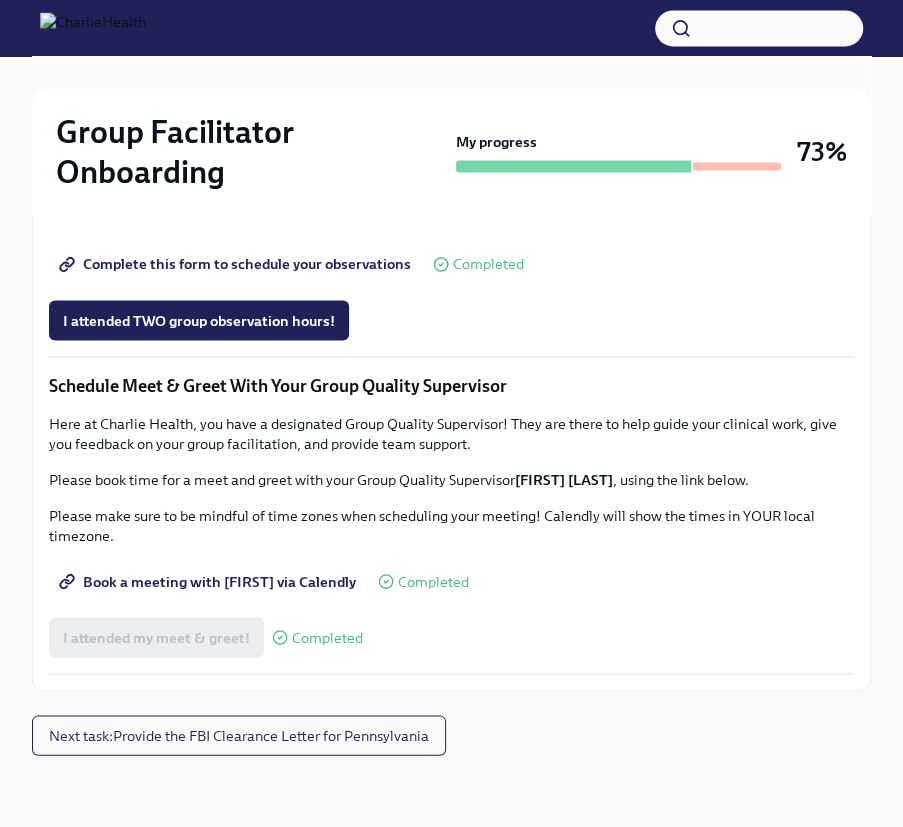 scroll, scrollTop: 1760, scrollLeft: 0, axis: vertical 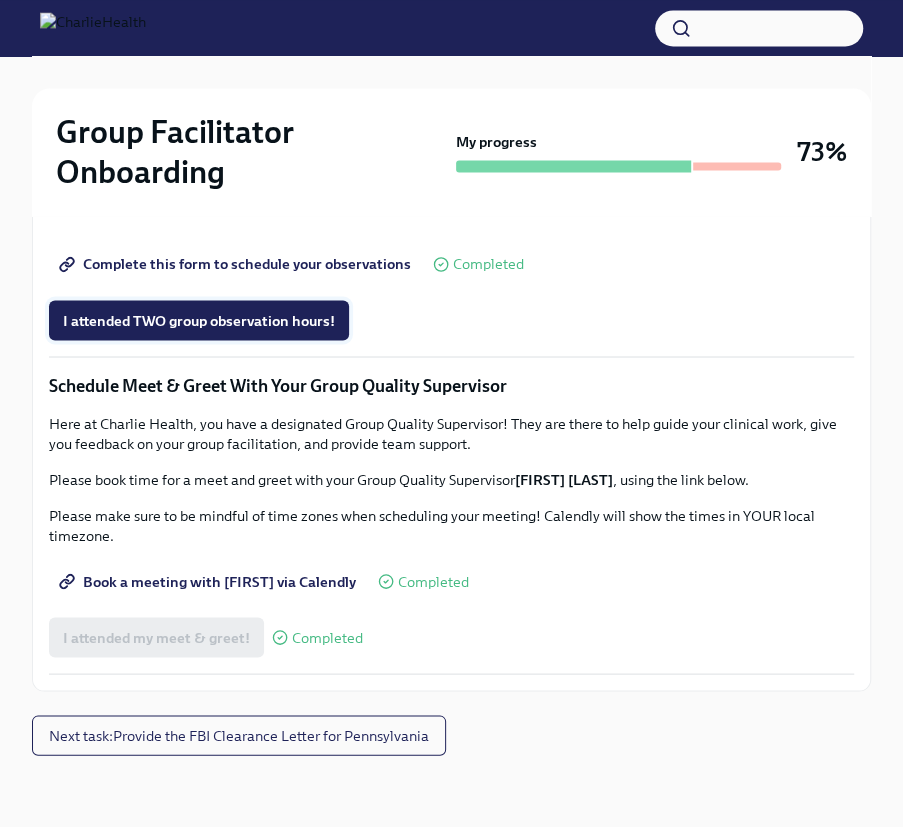 click on "I attended TWO group observation hours!" at bounding box center (199, 320) 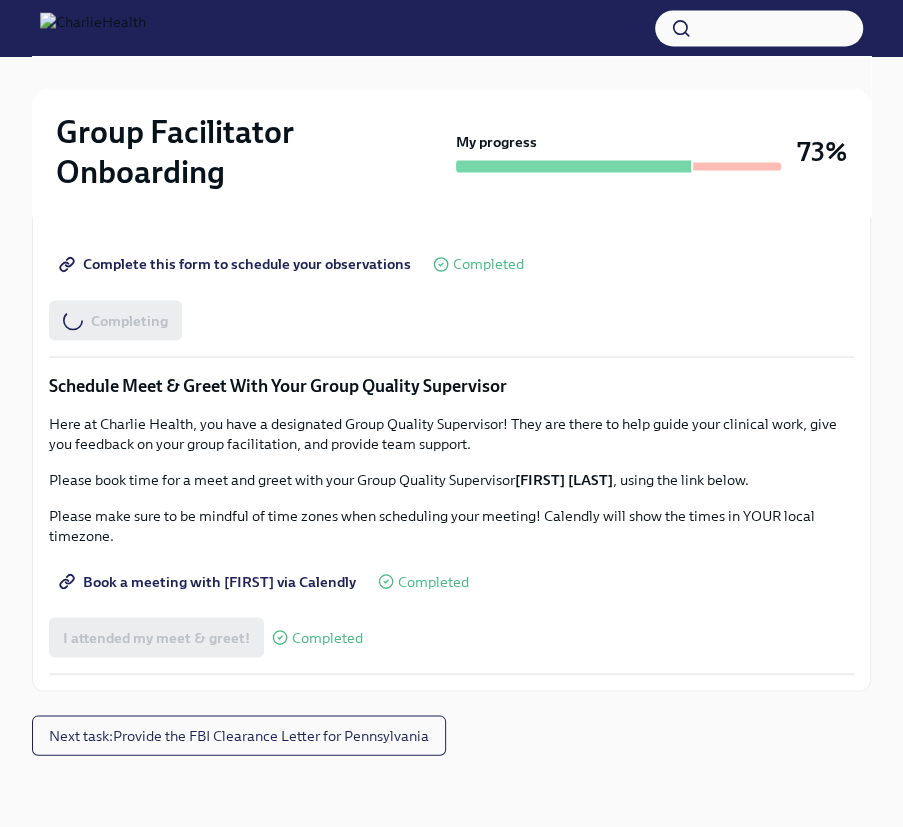 scroll, scrollTop: 1942, scrollLeft: 0, axis: vertical 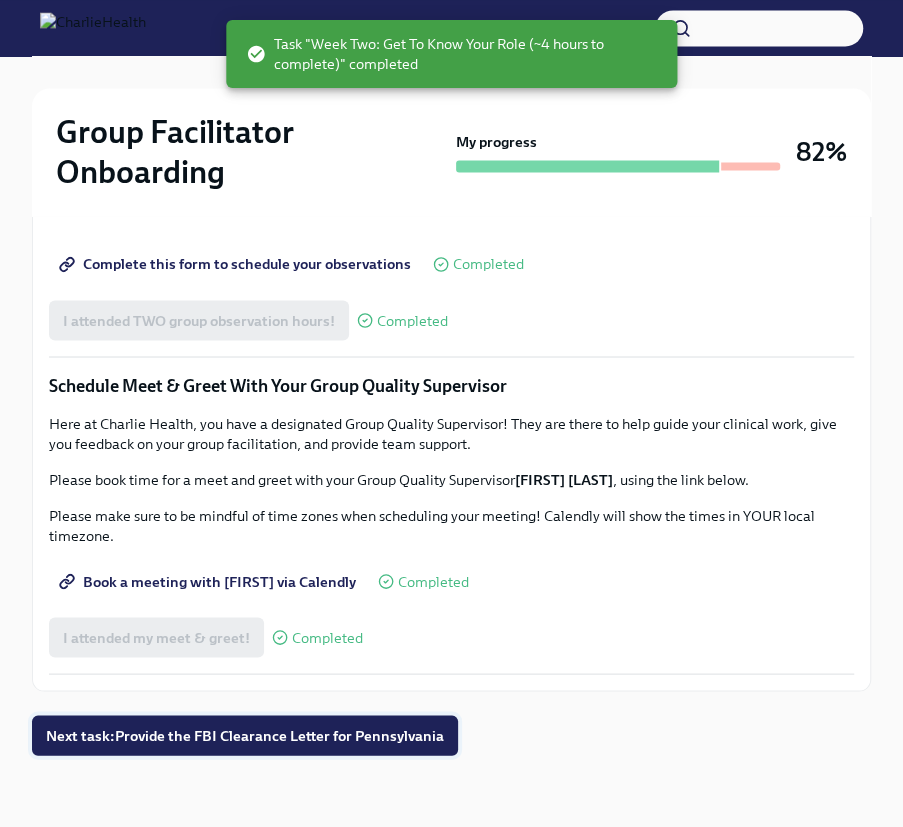 click on "Next task :  Provide the FBI Clearance Letter for Pennsylvania" at bounding box center [245, 735] 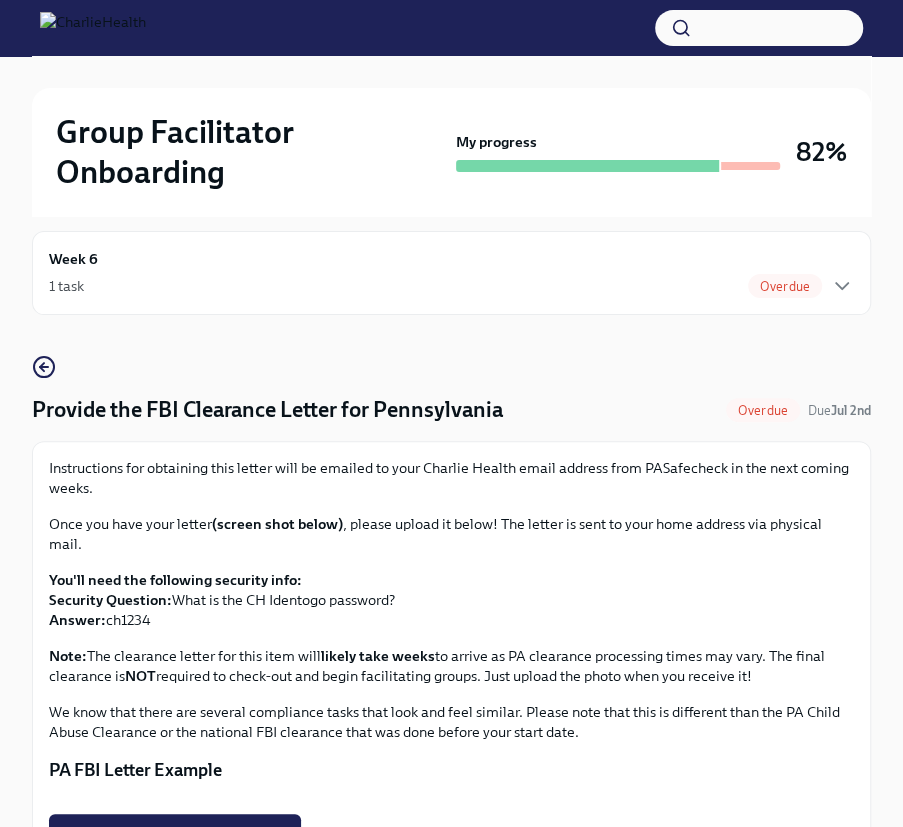 scroll, scrollTop: 0, scrollLeft: 0, axis: both 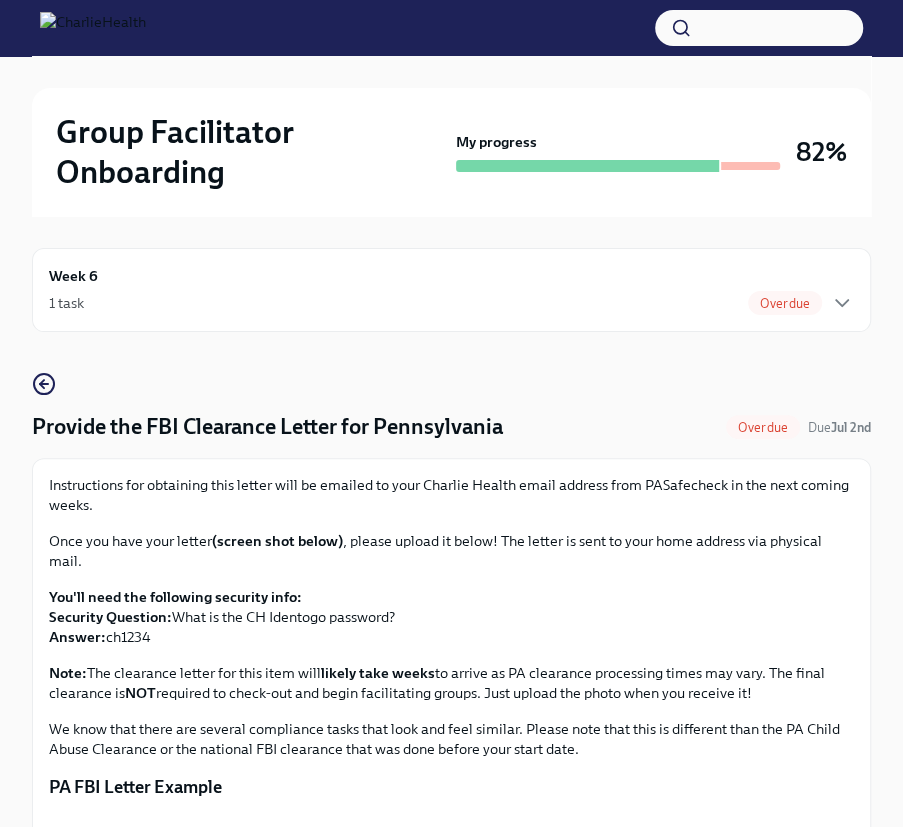 click on "1 task Overdue" at bounding box center (451, 303) 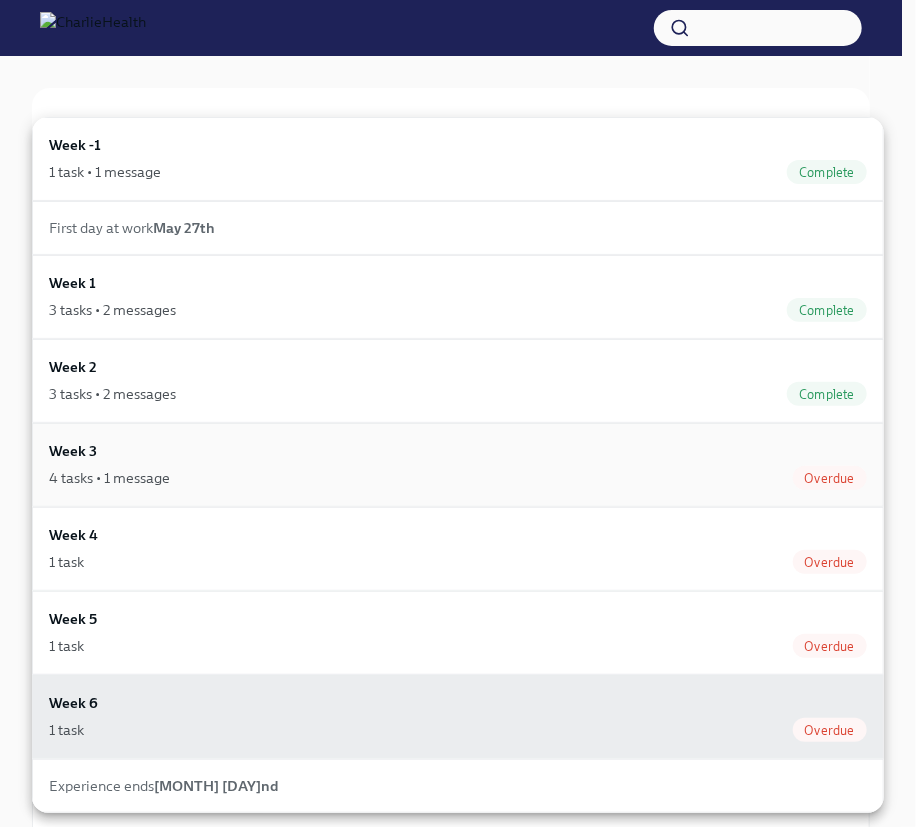 click on "Week 3 4 tasks • 1 message Overdue" at bounding box center (458, 465) 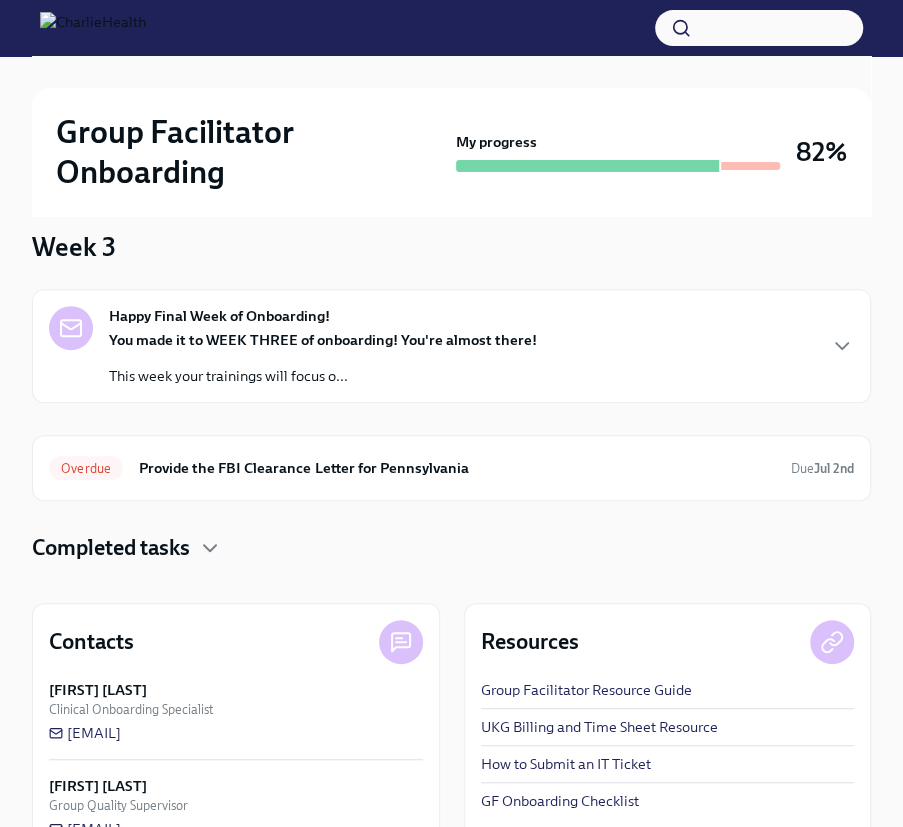 scroll, scrollTop: 111, scrollLeft: 0, axis: vertical 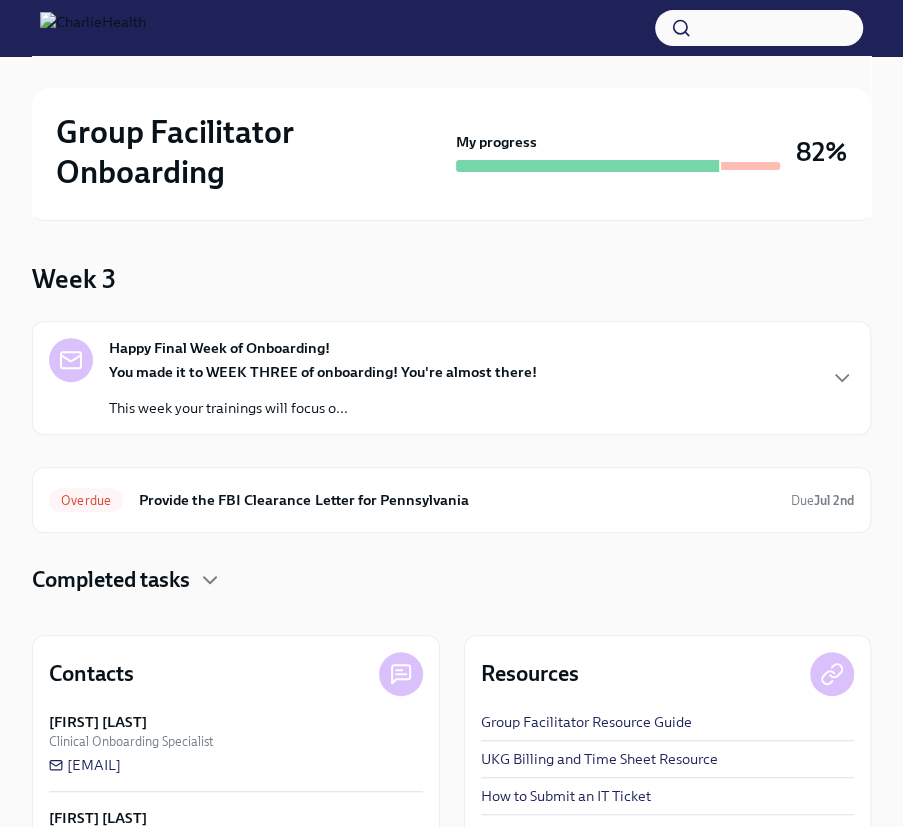 drag, startPoint x: 686, startPoint y: 372, endPoint x: 687, endPoint y: 383, distance: 11.045361 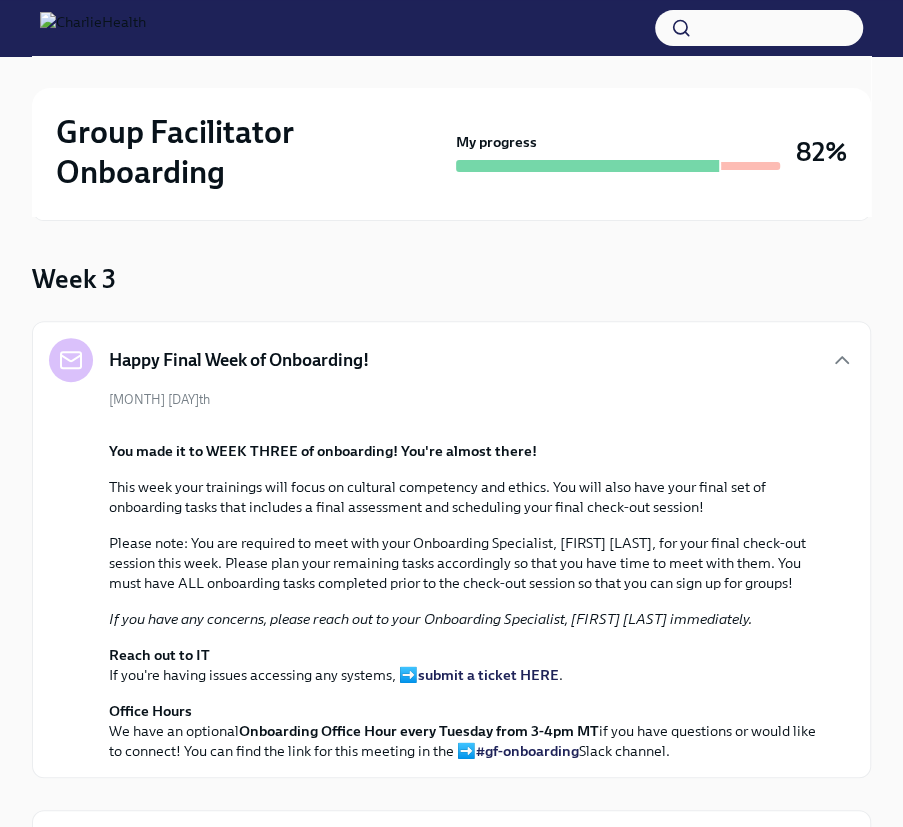 click on "[MONTH] [DAY] You made it to WEEK THREE of onboarding! You're almost there!
This week your trainings will focus on cultural competency and ethics. You will also have your final set of onboarding tasks that includes a final assessment and scheduling your final check-out session!
Please note: You are required to meet with your Onboarding Specialist, [FIRST] [LAST], for your final check-out session this week. Please plan your remaining tasks accordingly so that you have time to meet with them. You must have ALL onboarding tasks completed prior to the check-out session so that you can sign up for groups!
If you have any concerns, please reach out to your Onboarding Specialist, [FIRST] [LAST] immediately.
Reach out to IT
If you're having issues accessing any systems, ➔ submit a ticket HERE .
Office Hours
We have an optional  Onboarding Office Hour every Tuesday from 3-4pm MT  if you have questions or would like to connect! You can find the link for this meeting in the ➔  #gf-onboarding" at bounding box center (451, 575) 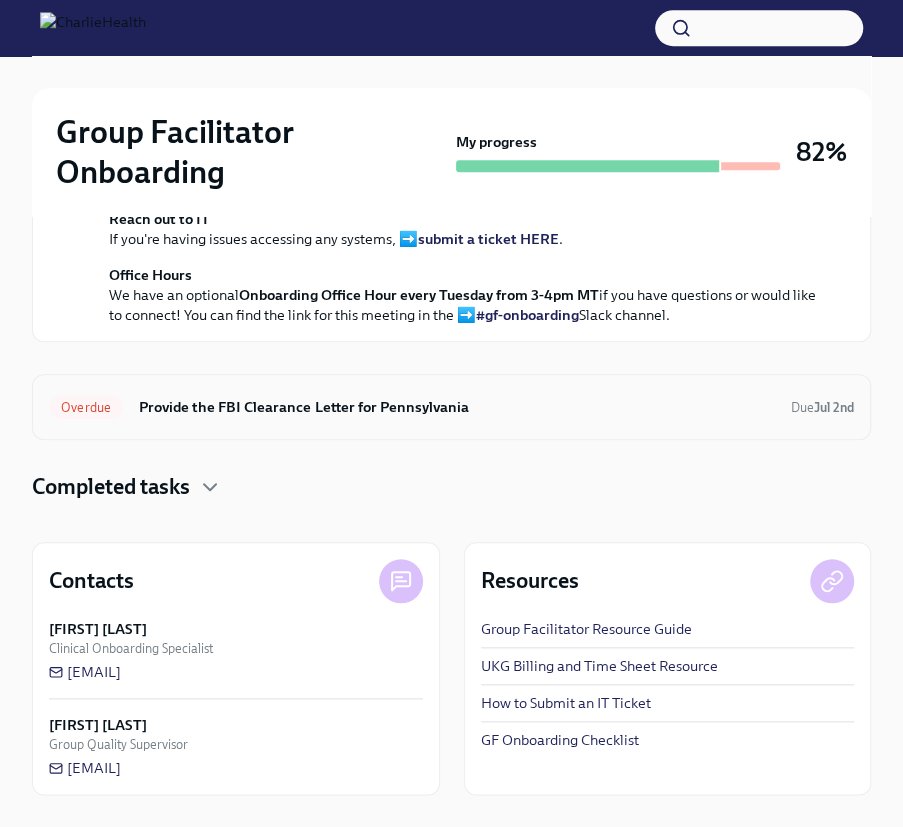 click on "Provide the FBI Clearance Letter for Pennsylvania" at bounding box center [457, 407] 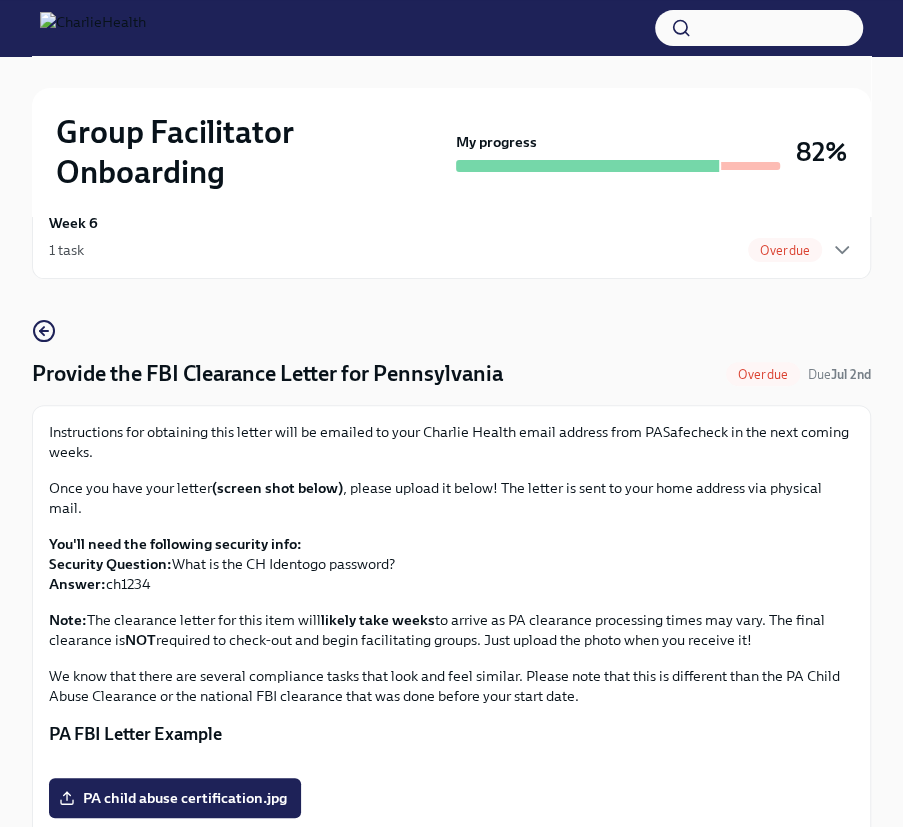 scroll, scrollTop: 0, scrollLeft: 0, axis: both 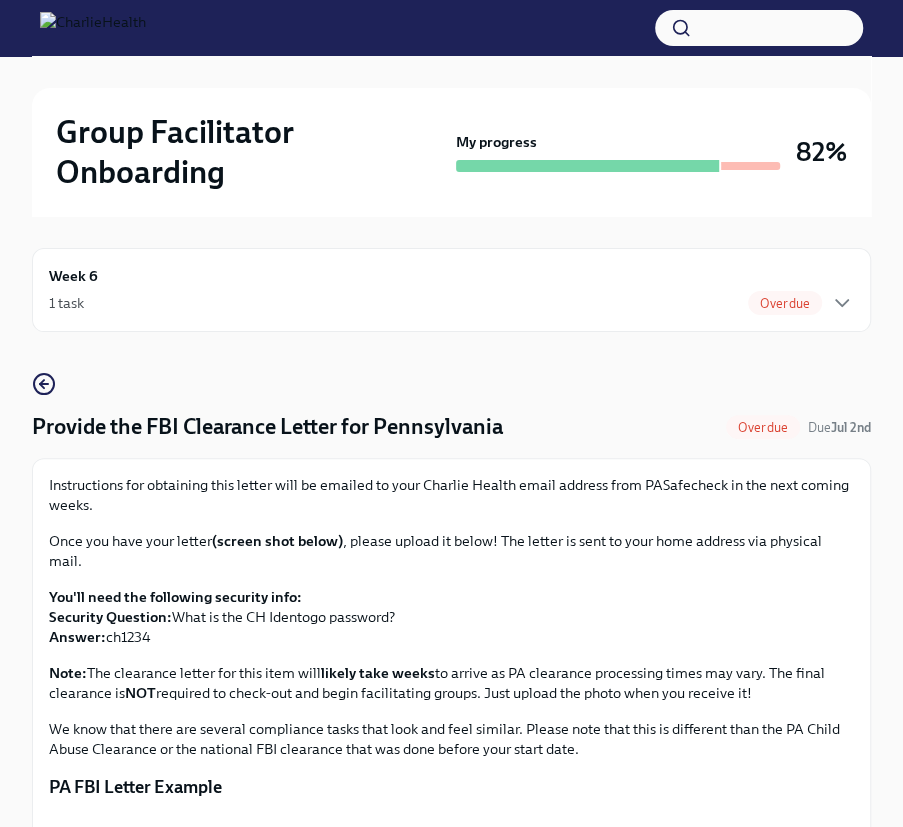 click on "Provide the FBI Clearance Letter for Pennsylvania Overdue Due  [MONTH] [DAY] Instructions for obtaining this letter will be emailed to your Charlie Health email address from PASafecheck in the next coming weeks.
Once you have your letter  (screen shot below) , please upload it below! The letter is sent to your home address via physical mail.
You'll need the following security info:
Security Question:  What is the CH Identogo password?
Answer:  [PASSWORD]
Note:  The clearance letter for this item will  likely take weeks  to arrive as PA clearance processing times may vary. The final clearance is  NOT  required to check-out and begin facilitating groups. Just upload the photo when you receive it!
We know that there are several compliance tasks that look and feel similar. Please note that this is different than the PA Child Abuse Clearance or the national FBI clearance that was done before your start date. PA FBI Letter Example PA child abuse certification.jpg UKG Billing: Clock this as Compliance Task" at bounding box center [451, 664] 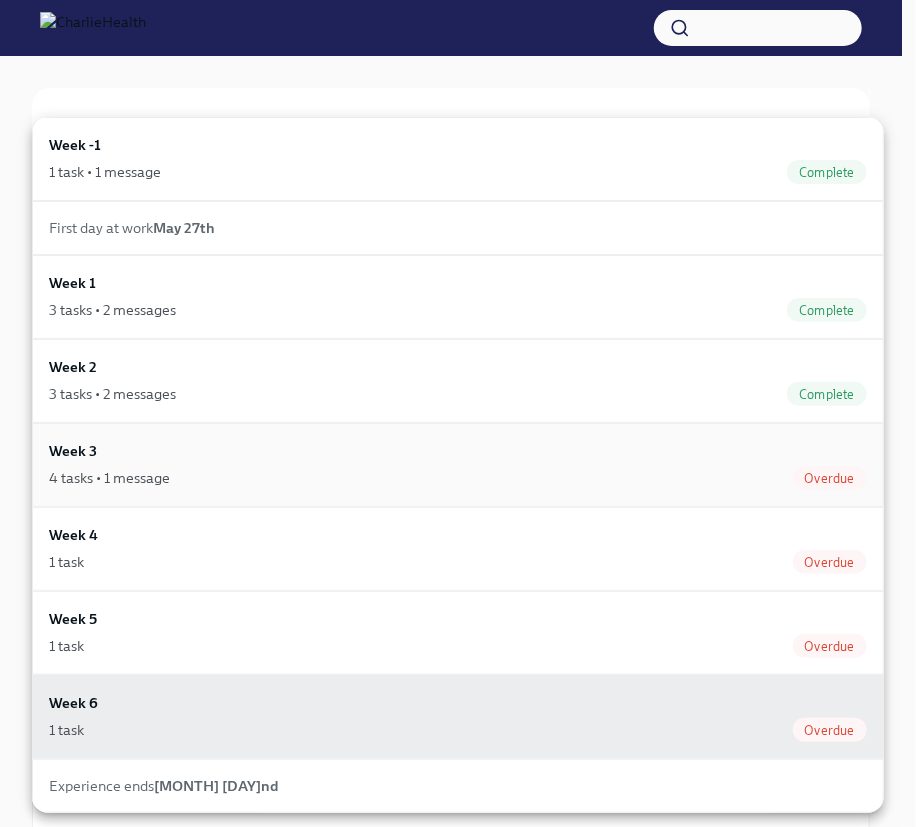 click on "Week 3 4 tasks • 1 message Overdue" at bounding box center [458, 465] 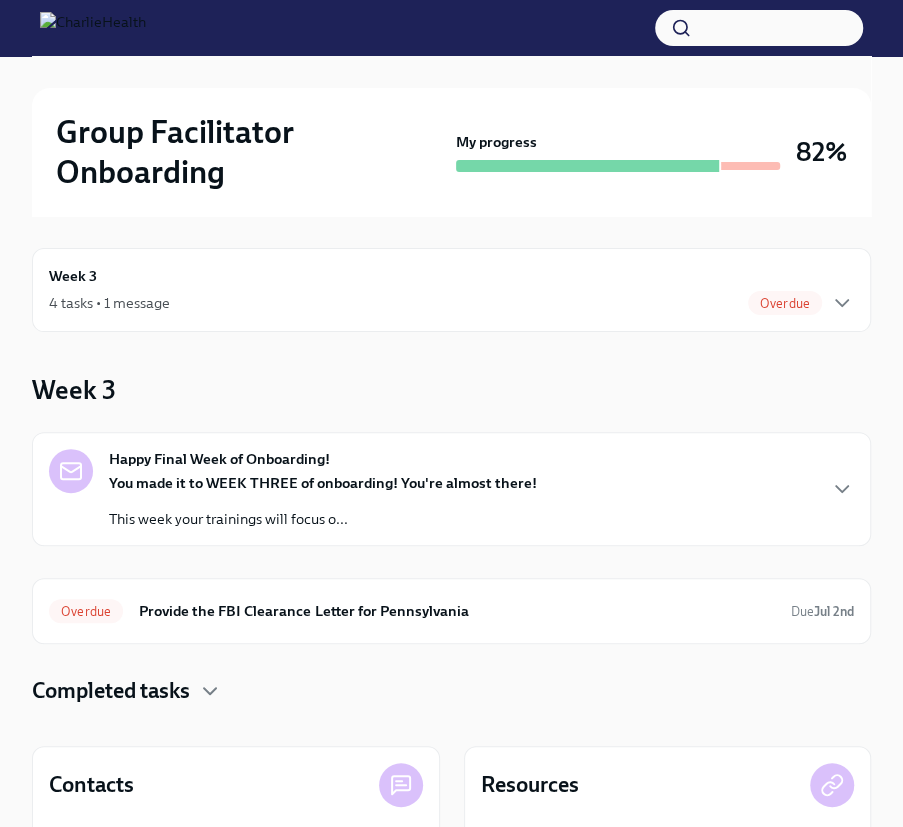 click on "4 tasks • 1 message Overdue" at bounding box center (451, 303) 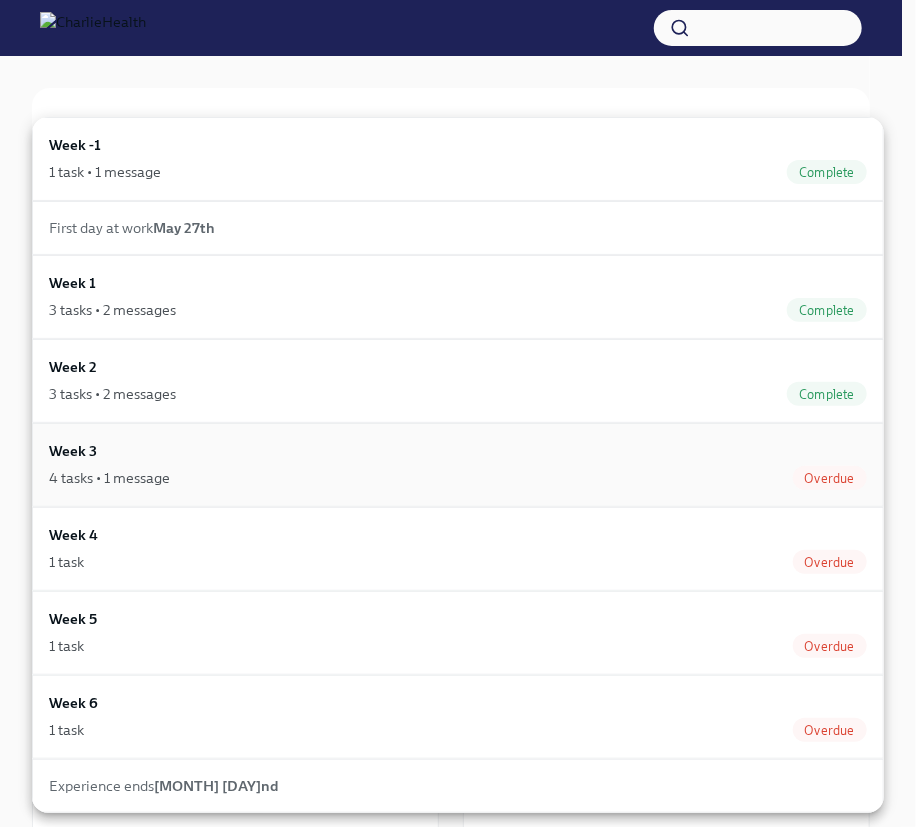 click on "4 tasks • 1 message Overdue" at bounding box center [458, 478] 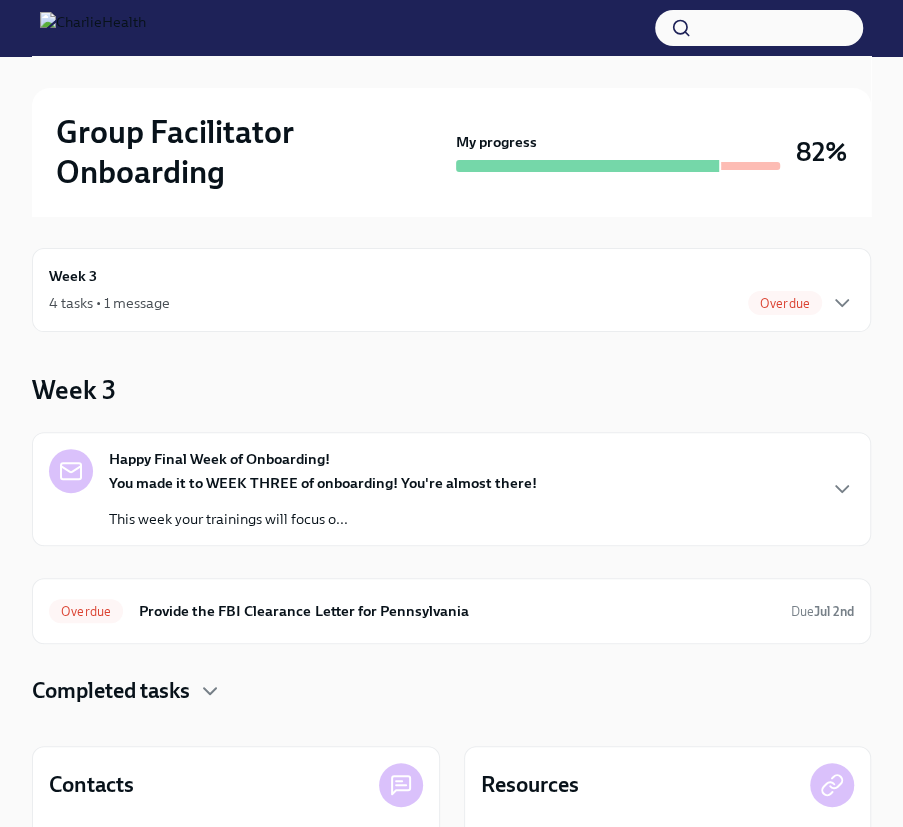 click on "You made it to WEEK THREE of onboarding! You're almost there!" at bounding box center (323, 483) 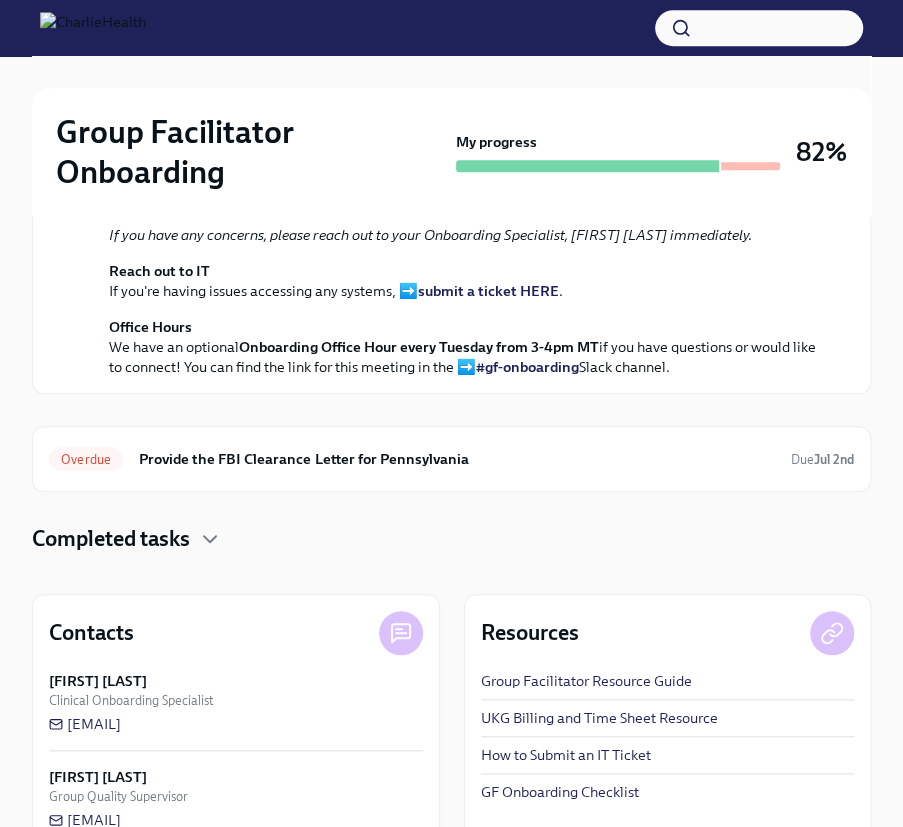 scroll, scrollTop: 727, scrollLeft: 0, axis: vertical 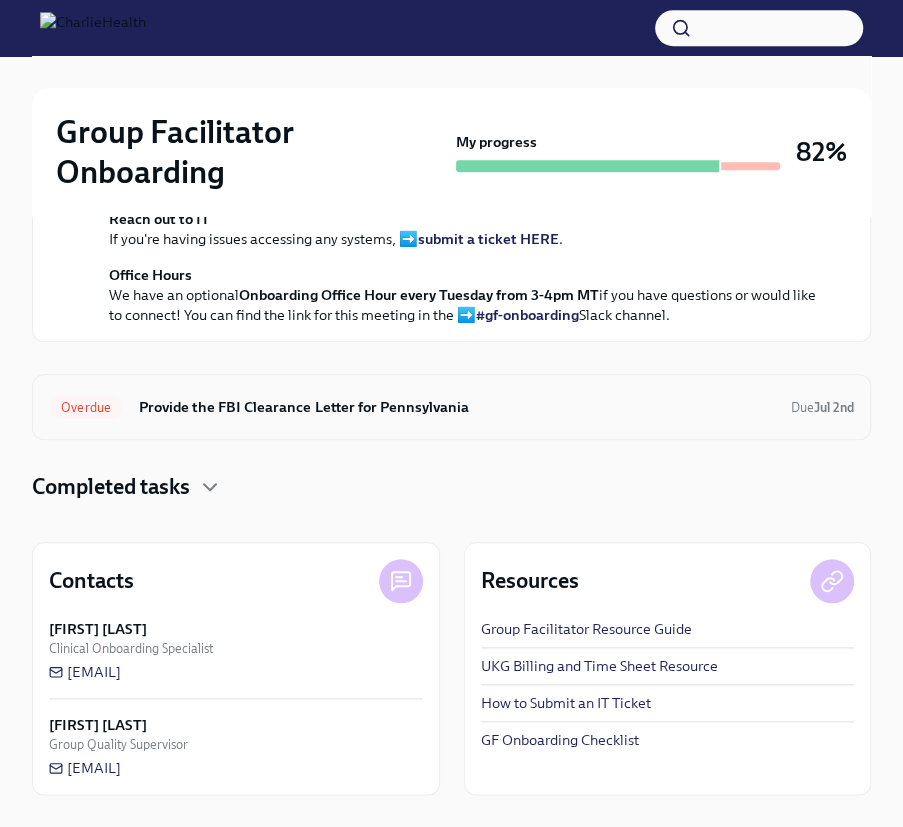 click on "Provide the FBI Clearance Letter for Pennsylvania" at bounding box center [457, 407] 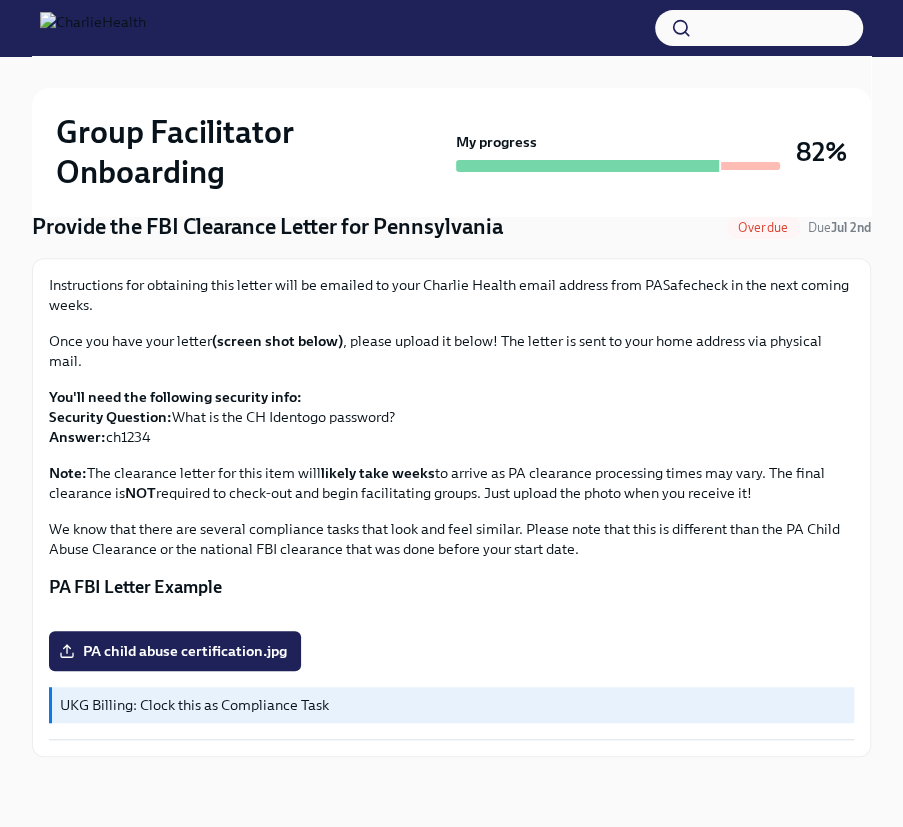 scroll, scrollTop: 0, scrollLeft: 0, axis: both 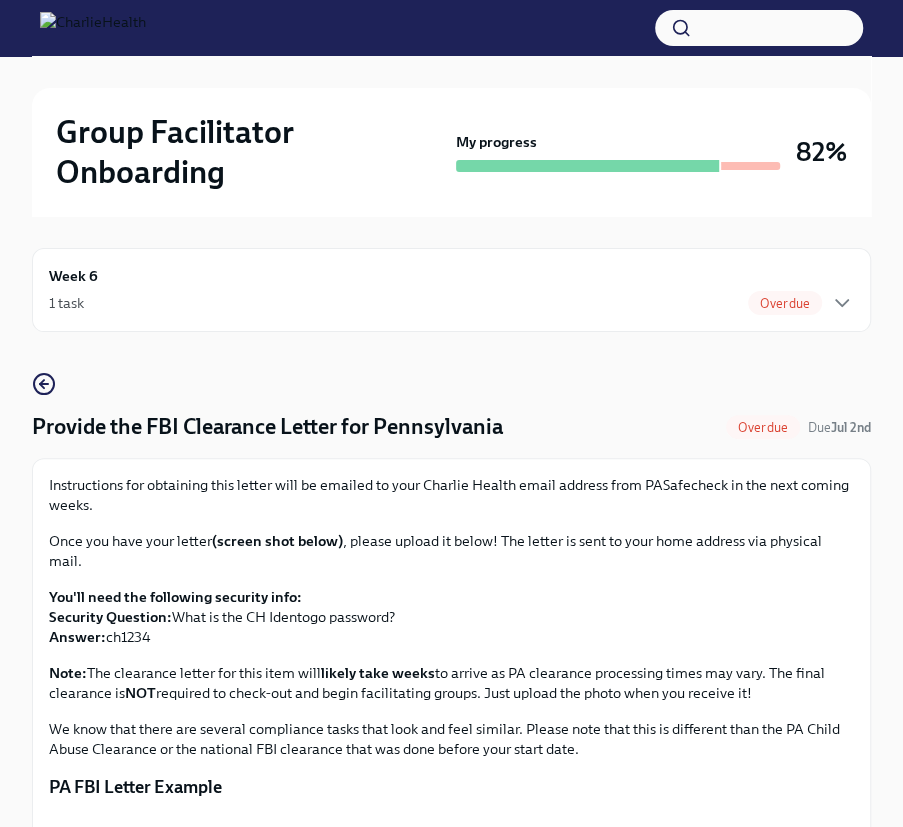 click on "Week 6 1 task Overdue" at bounding box center (451, 290) 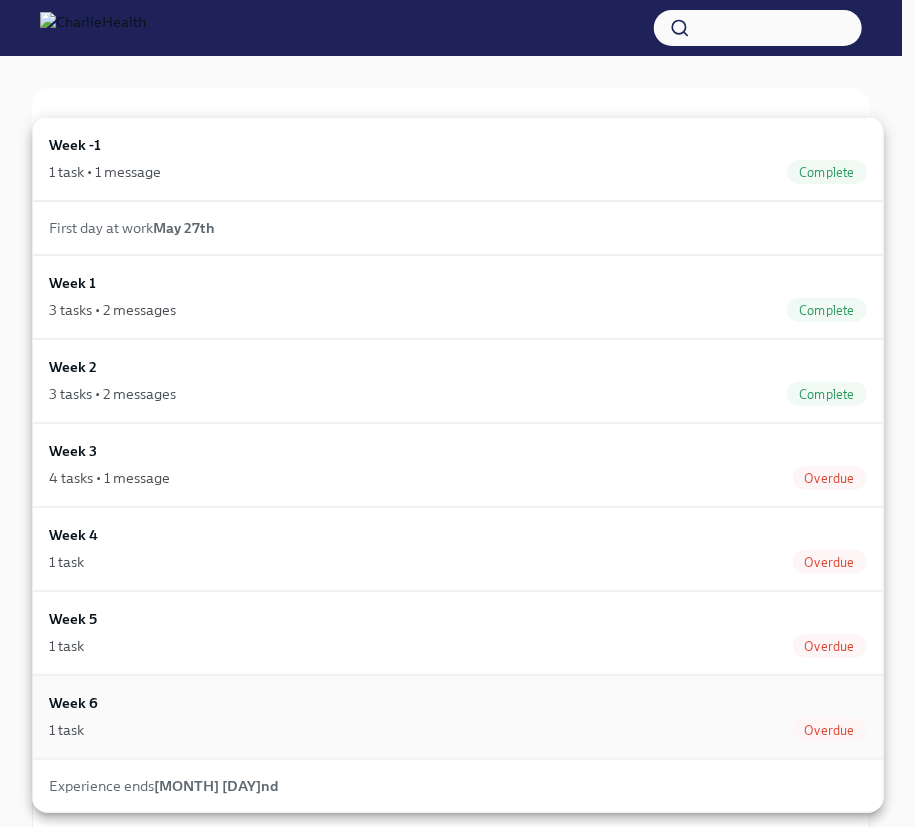 click on "Week 6 1 task Overdue" at bounding box center (458, 717) 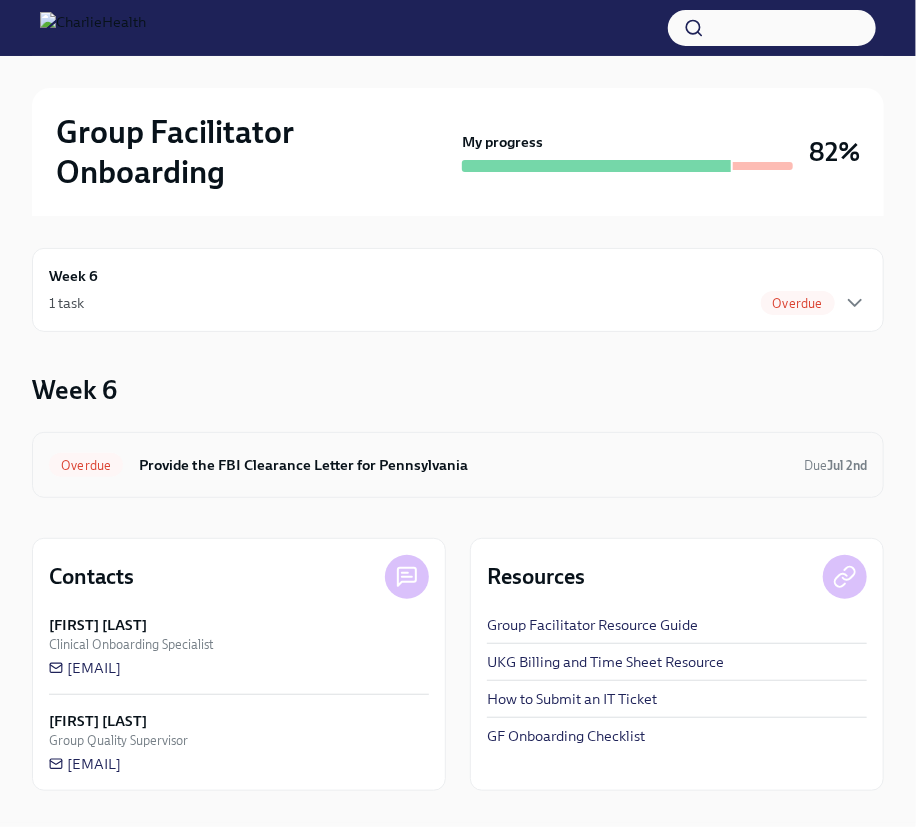 click on "Provide the FBI Clearance Letter for Pennsylvania" at bounding box center (463, 465) 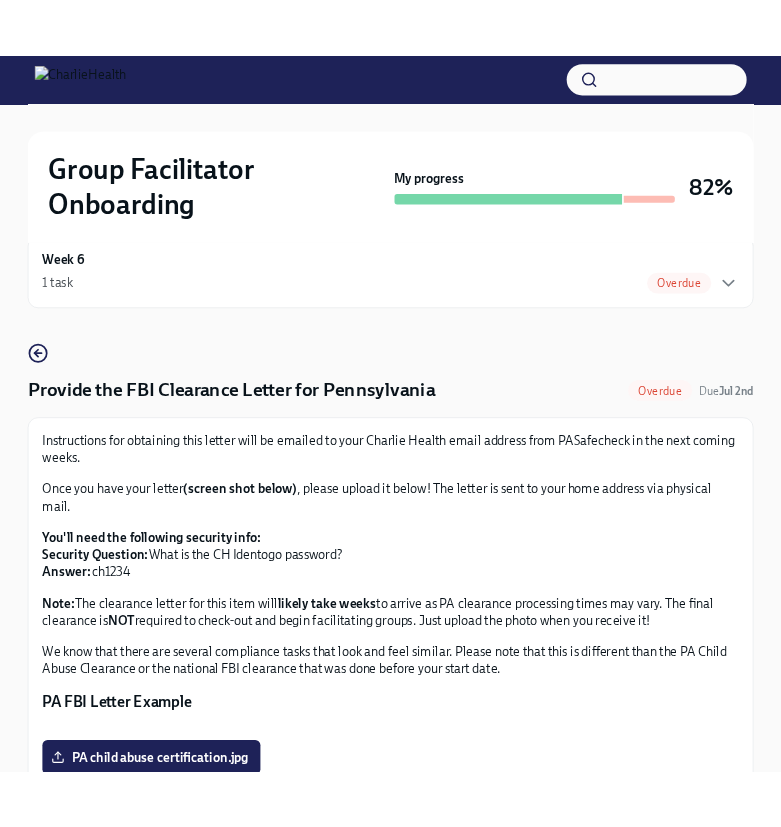scroll, scrollTop: 0, scrollLeft: 0, axis: both 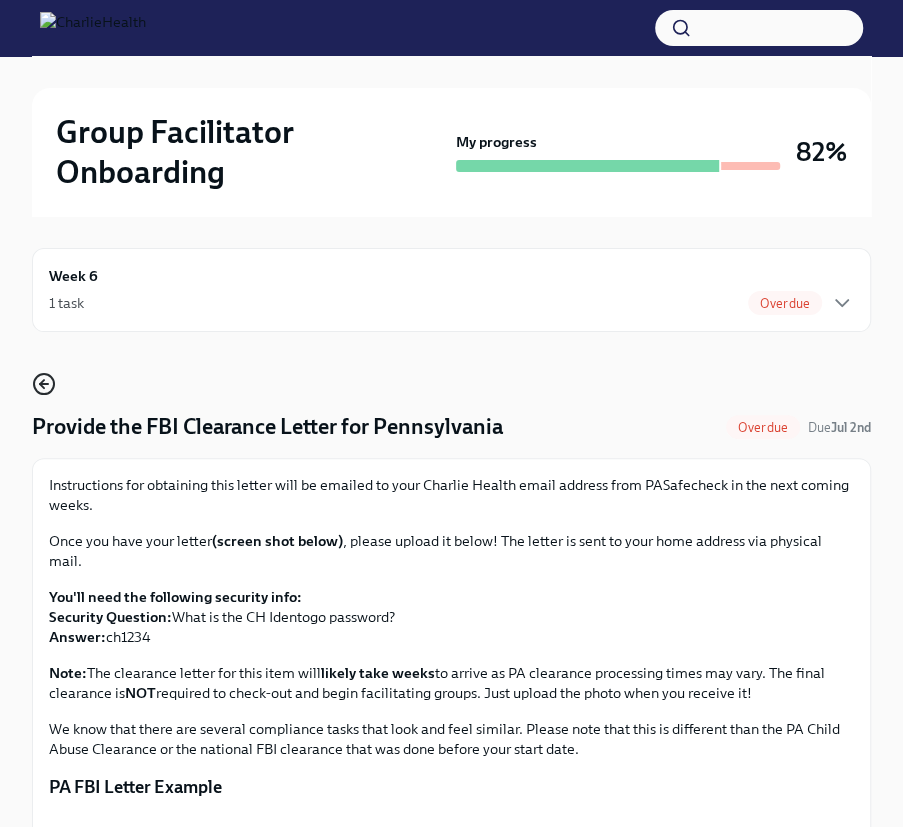 click 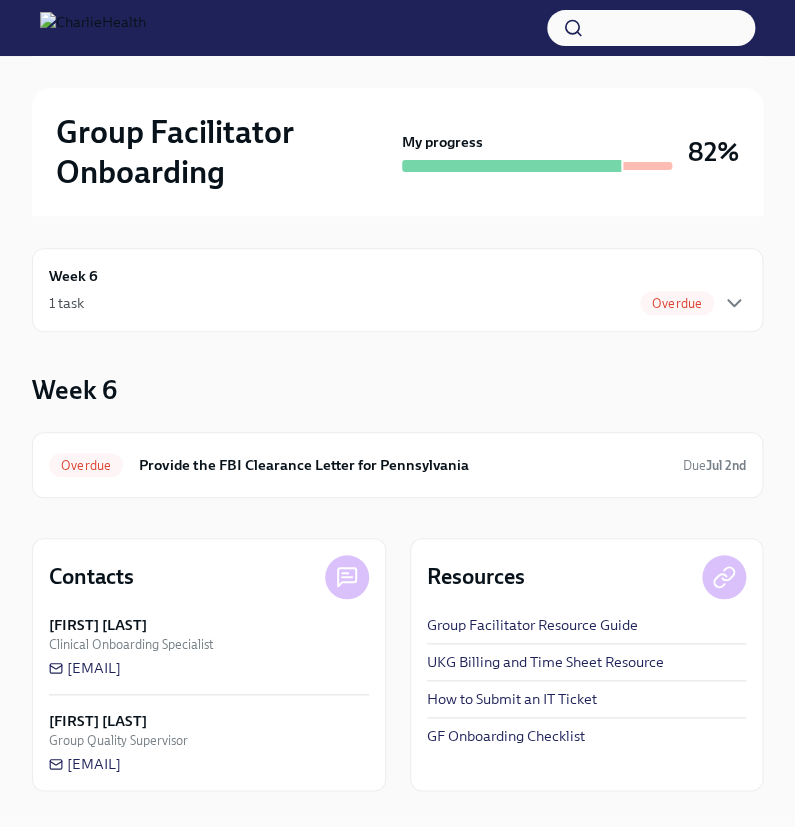 click on "1 task Overdue" at bounding box center (397, 303) 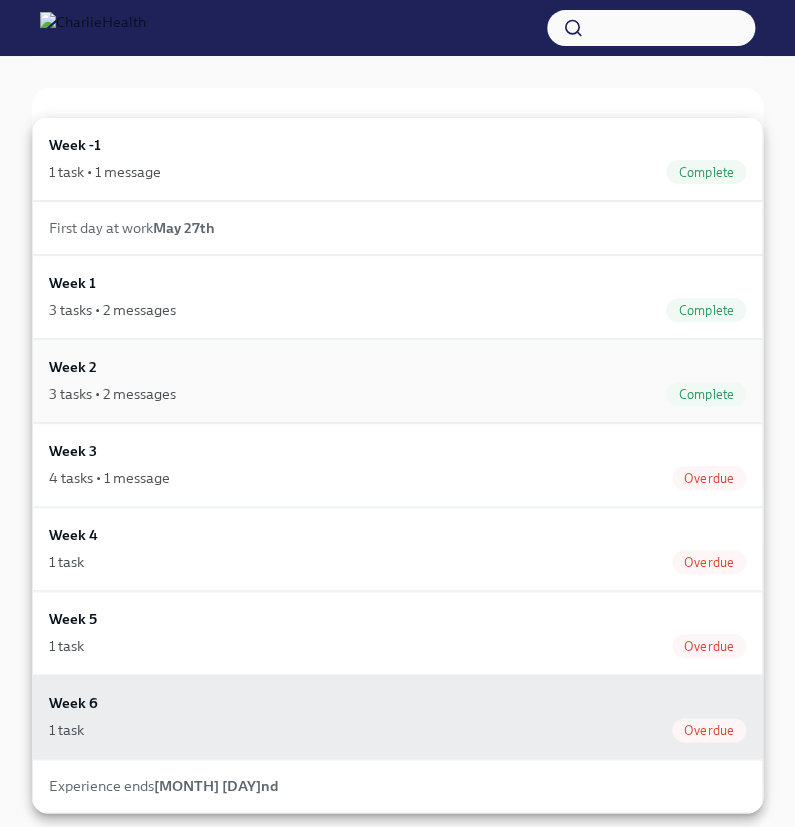 click on "Week 2 3 tasks • 2 messages Complete" at bounding box center (397, 381) 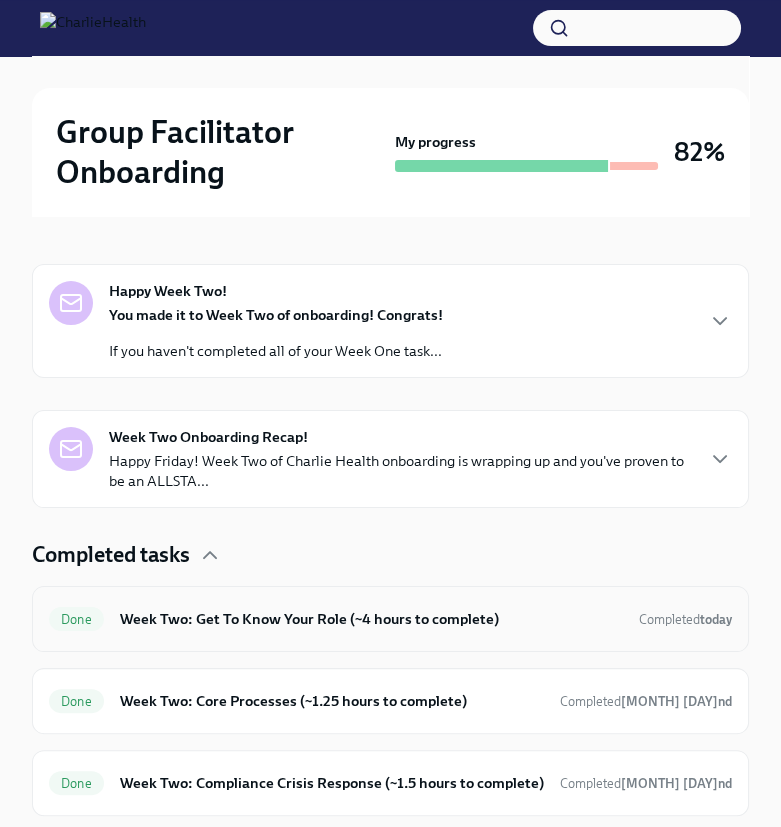 scroll, scrollTop: 454, scrollLeft: 0, axis: vertical 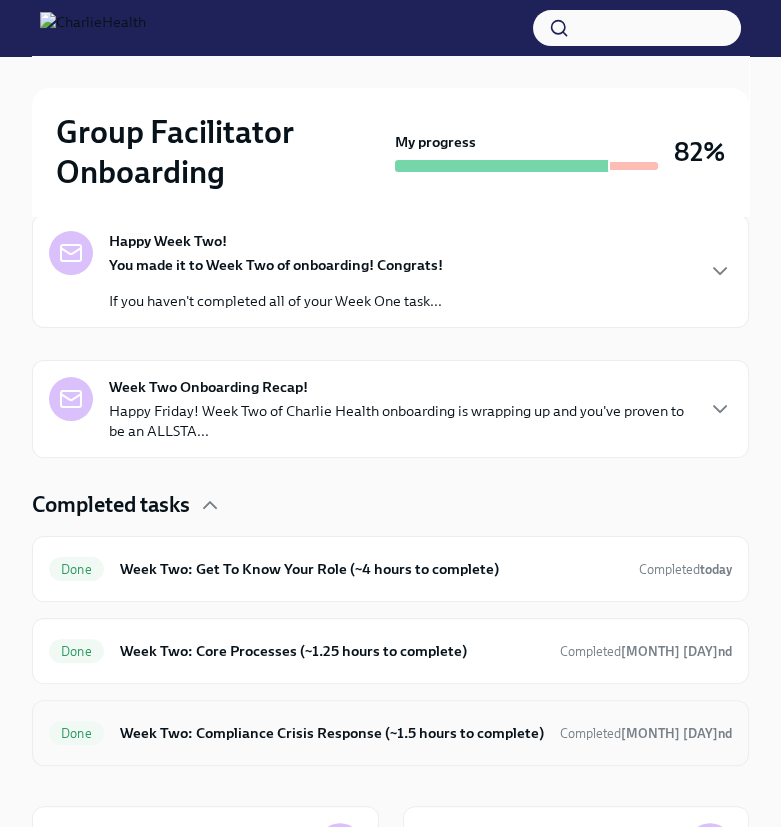 click on "Week Two: Compliance Crisis Response (~1.5 hours to complete)" at bounding box center (332, 733) 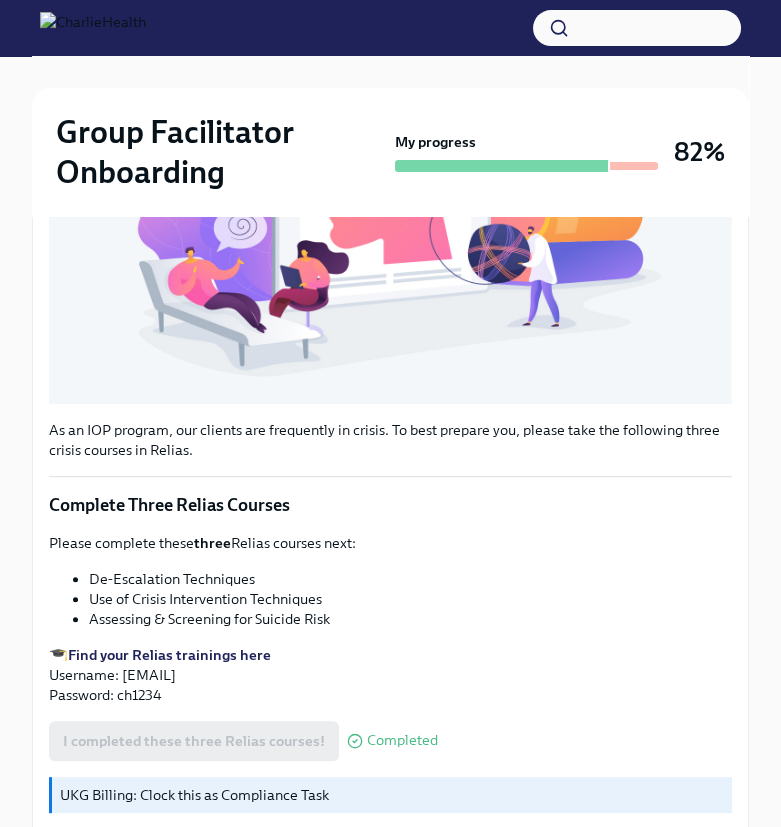 scroll, scrollTop: 795, scrollLeft: 0, axis: vertical 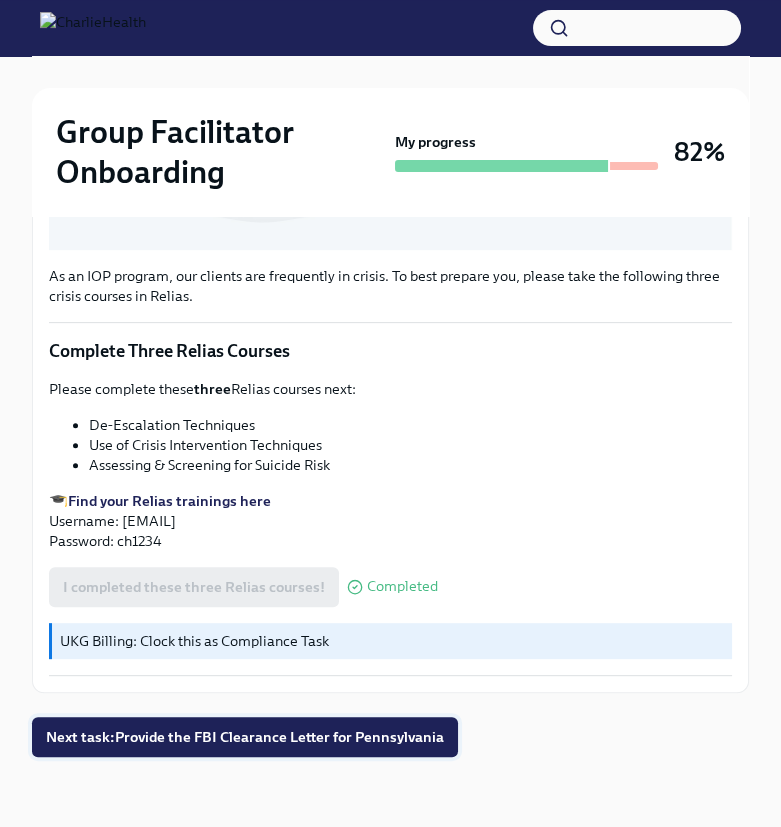 click on "Next task :  Provide the FBI Clearance Letter for Pennsylvania" at bounding box center (245, 737) 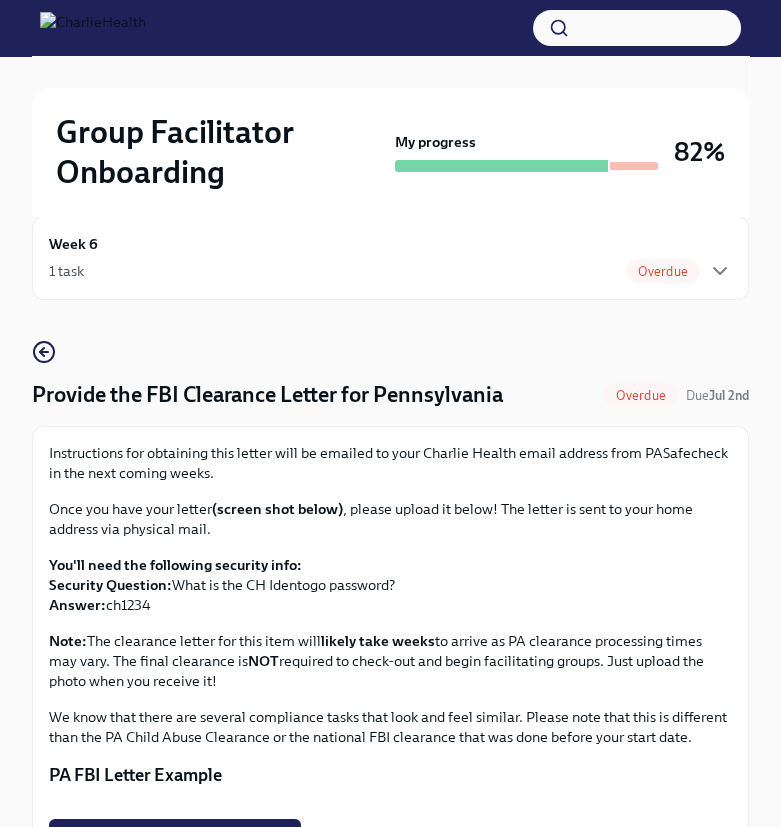scroll, scrollTop: 0, scrollLeft: 0, axis: both 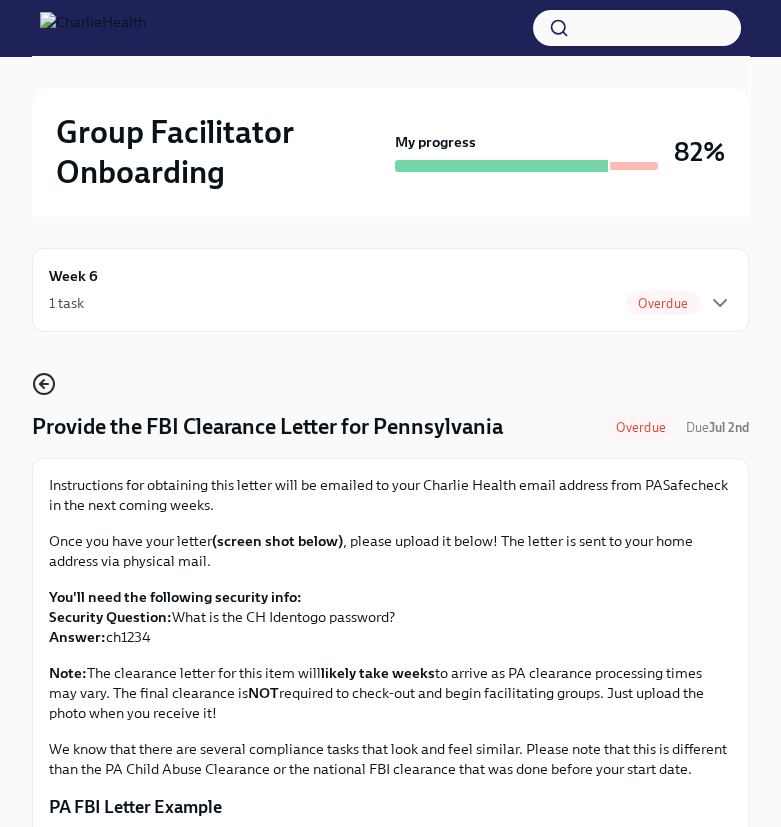 click 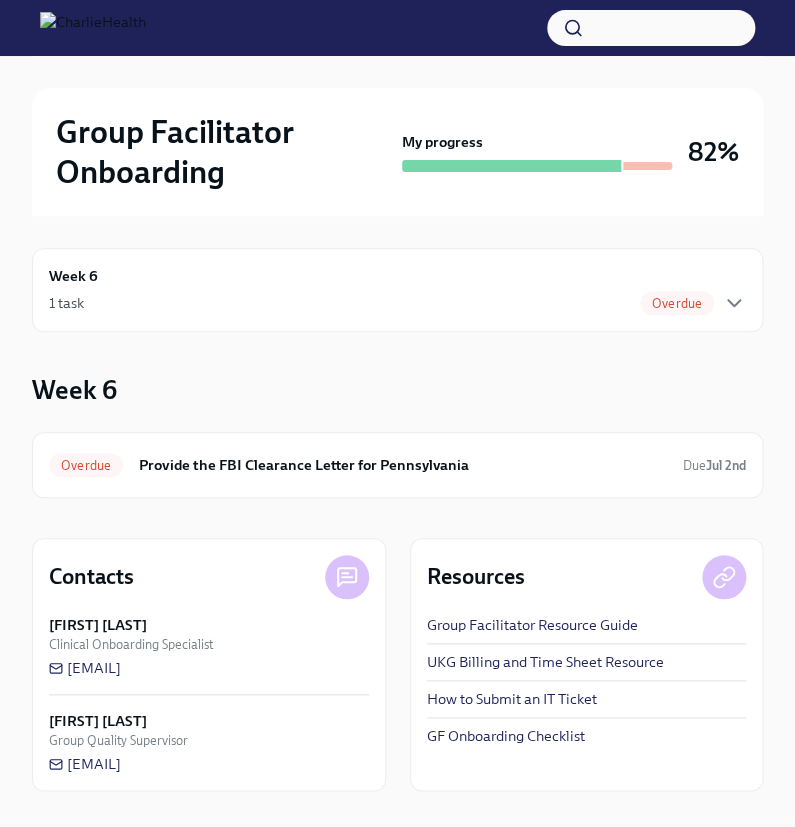click on "1 task Overdue" at bounding box center (397, 303) 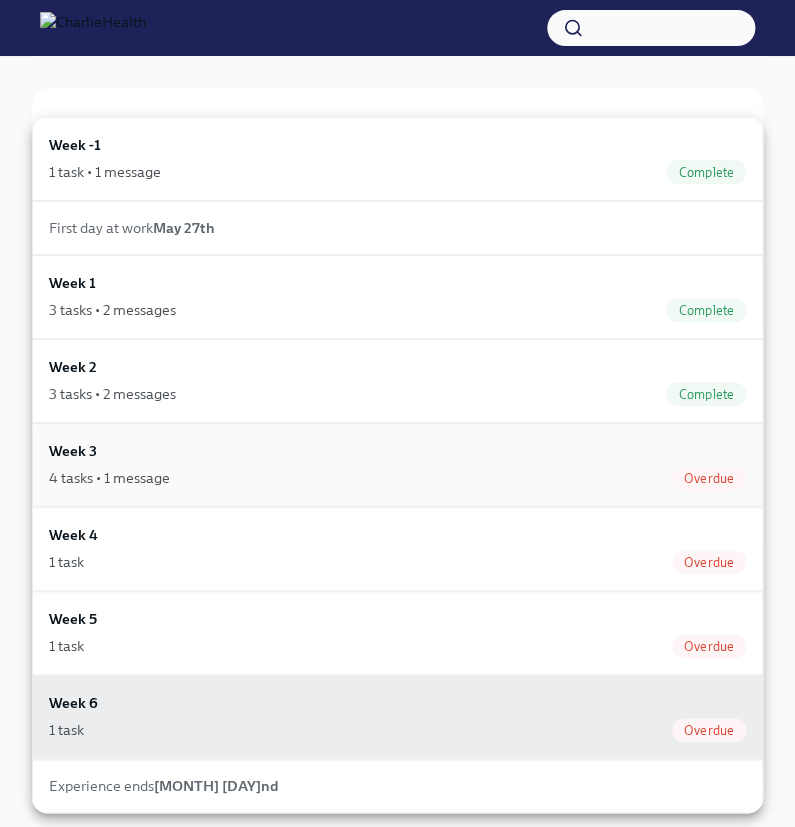 click on "4 tasks • 1 message Overdue" at bounding box center (397, 478) 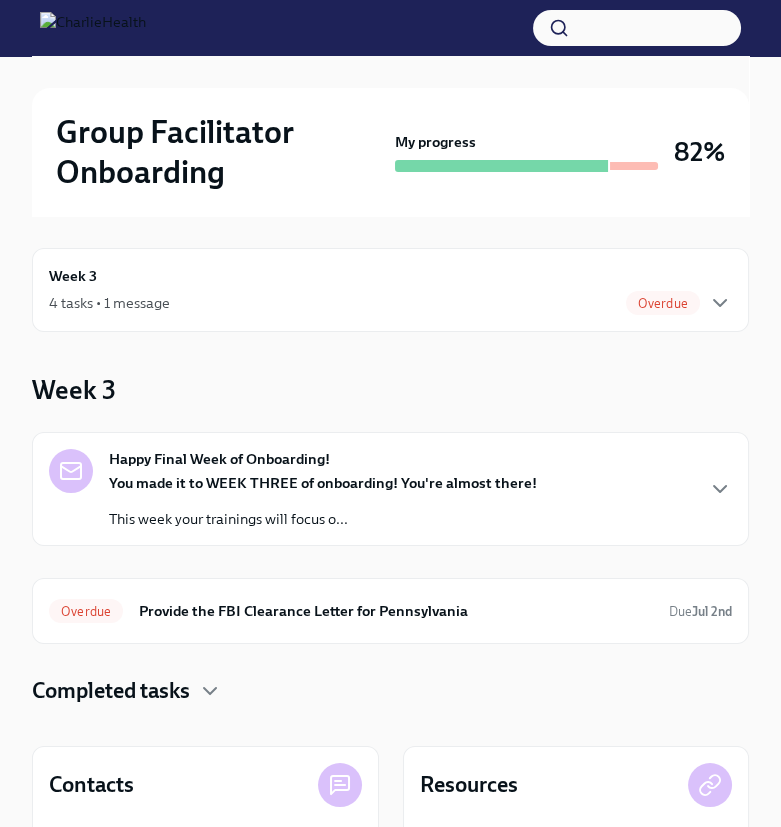 click on "4 tasks • 1 message Overdue" at bounding box center (390, 303) 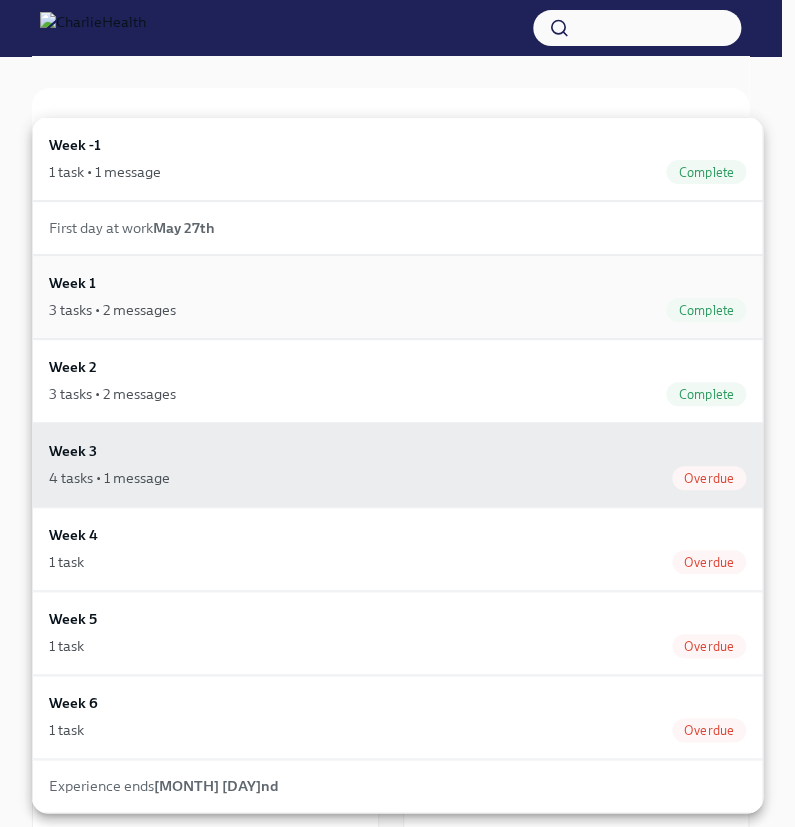 click on "3 tasks • 2 messages Complete" at bounding box center (397, 310) 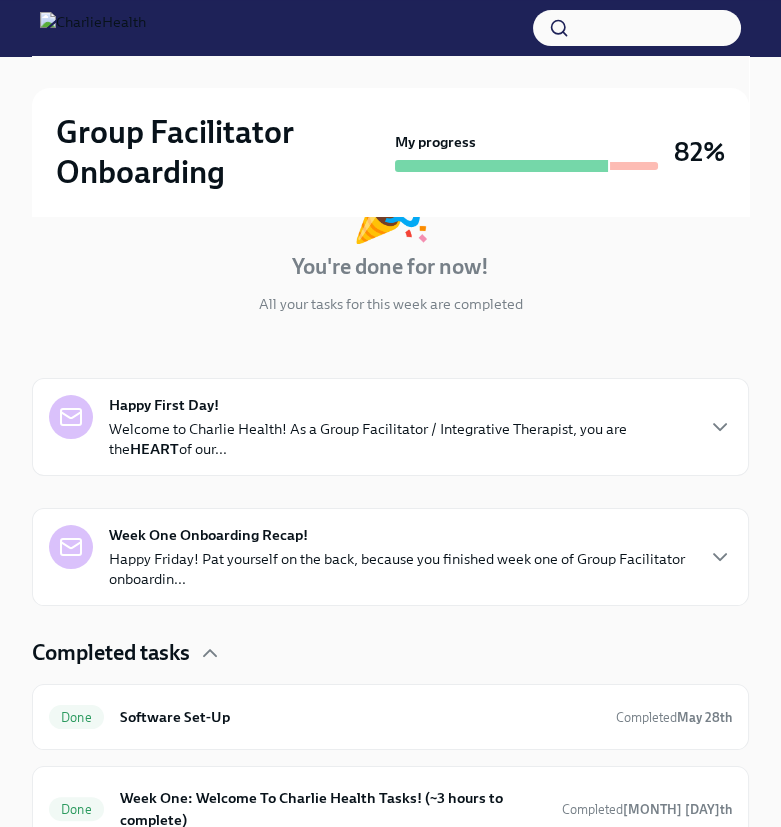 scroll, scrollTop: 0, scrollLeft: 0, axis: both 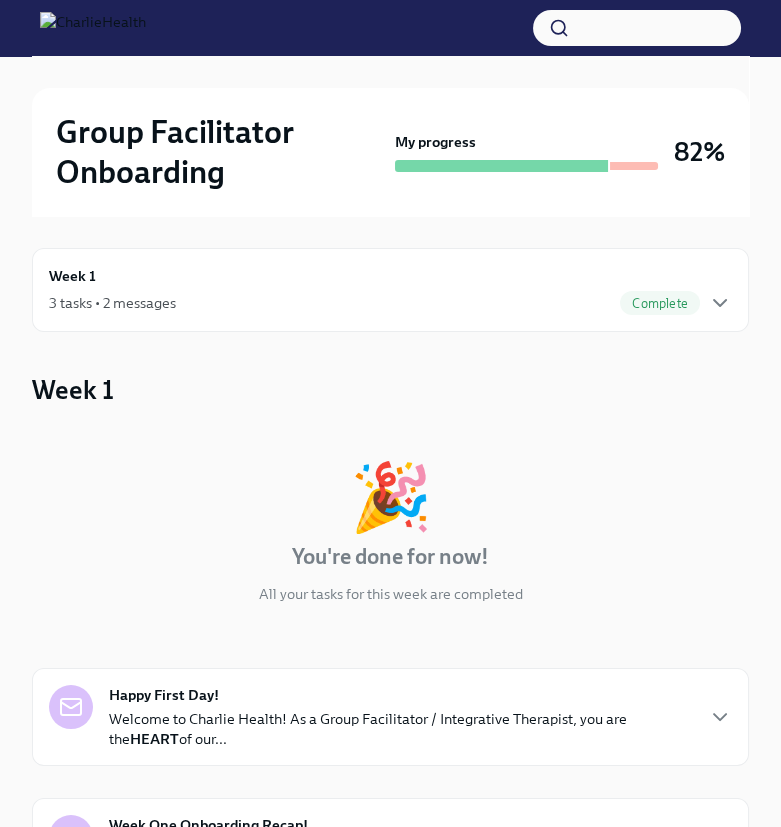 click on "Week 1 3 tasks • 2 messages Complete" at bounding box center (390, 290) 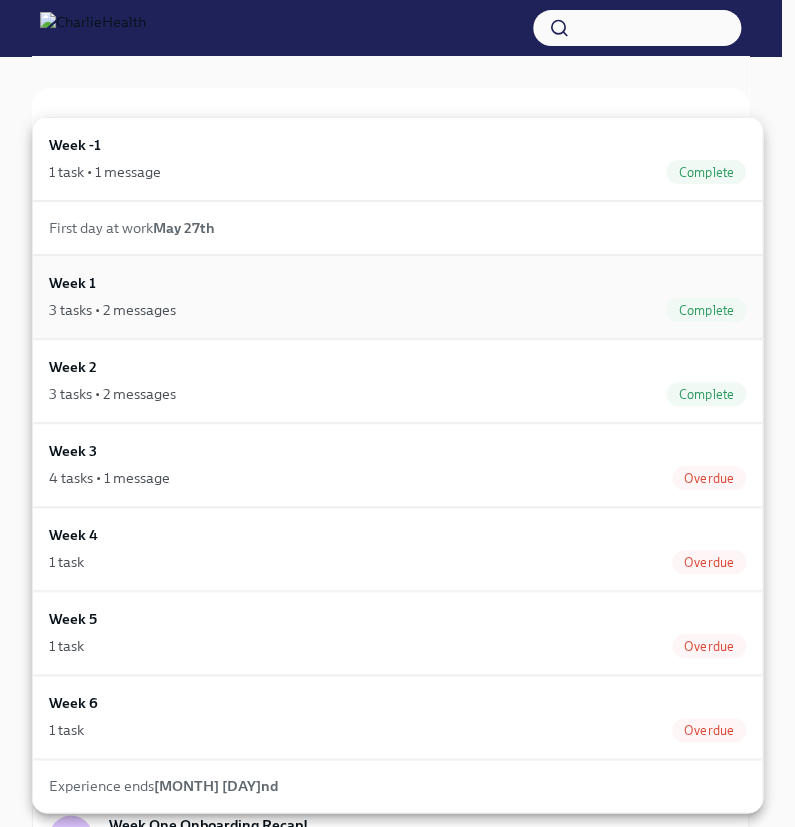 click on "3 tasks • 2 messages Complete" at bounding box center [397, 310] 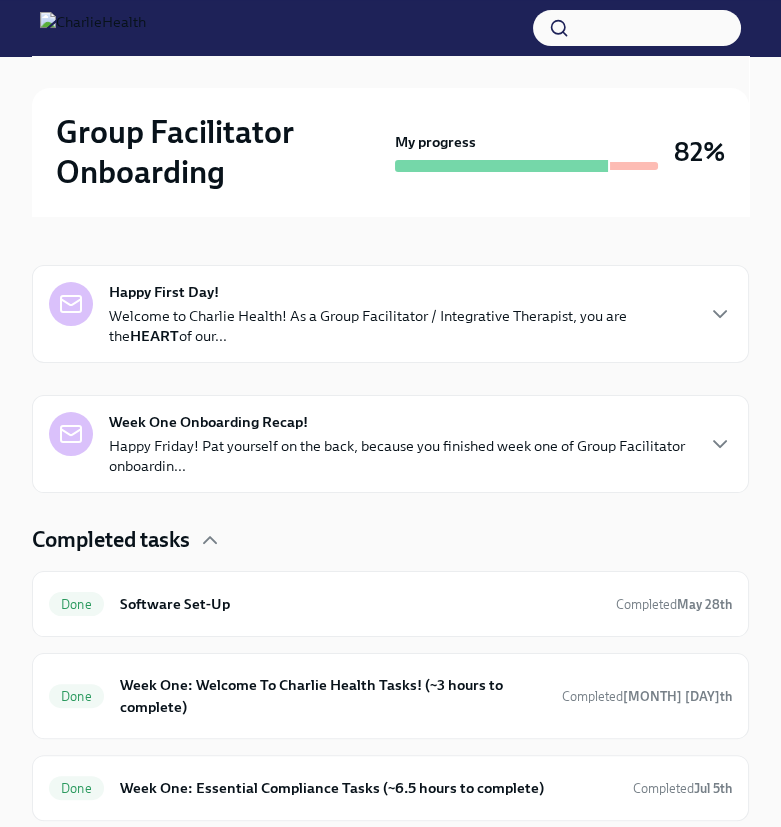 scroll, scrollTop: 545, scrollLeft: 0, axis: vertical 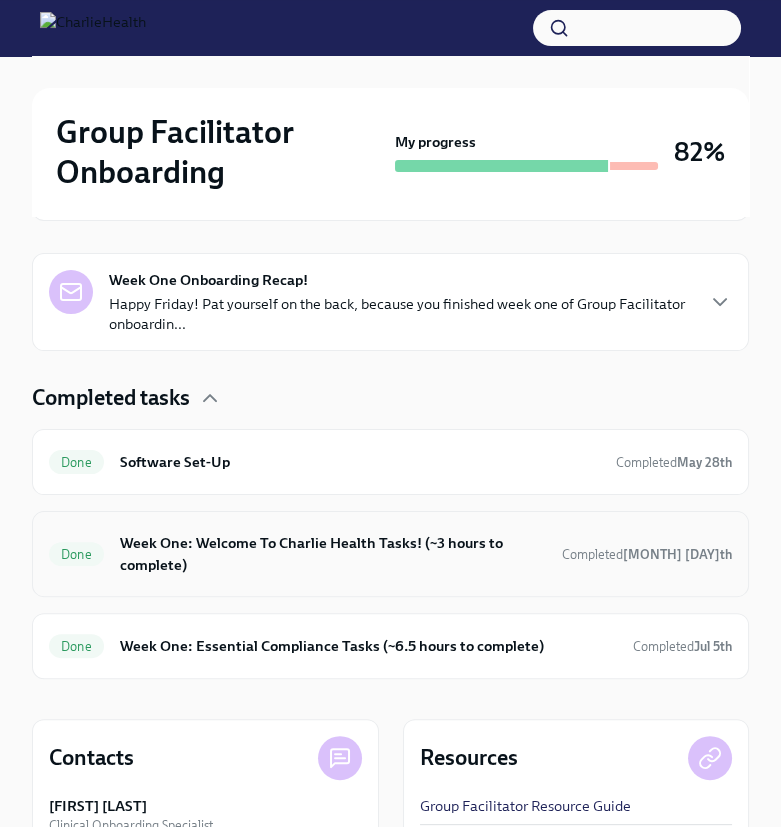 click on "Completed  Jun 11th" at bounding box center [647, 554] 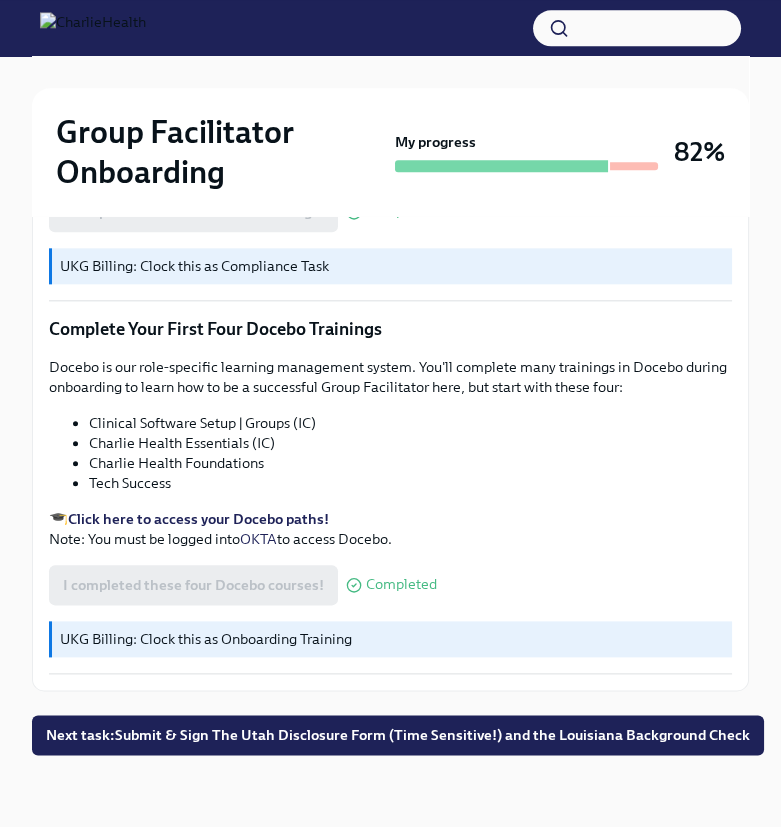 scroll, scrollTop: 2642, scrollLeft: 0, axis: vertical 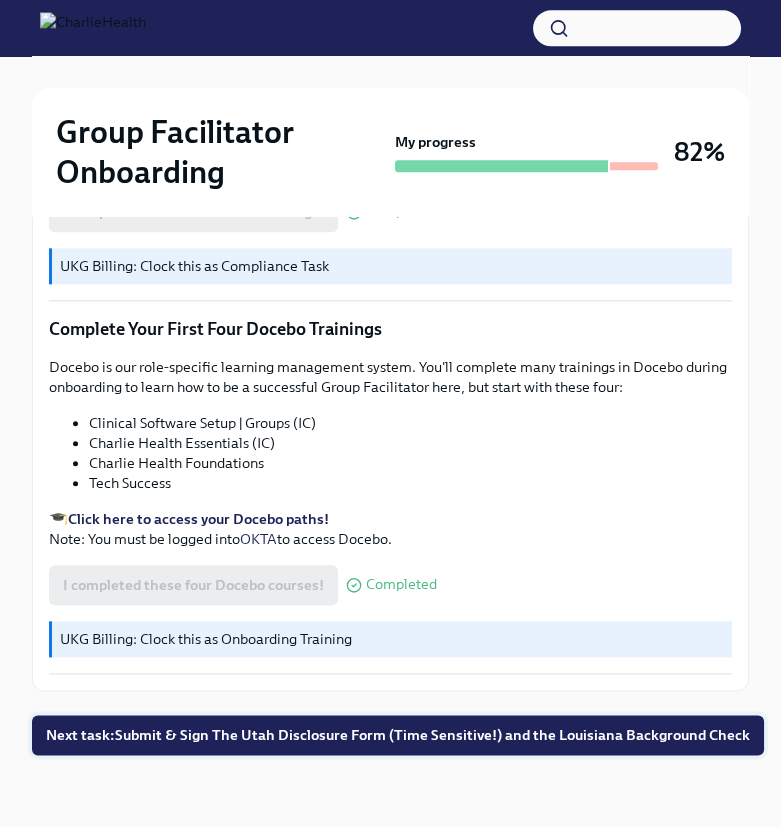 click on "Next task :  Submit & Sign The Utah Disclosure Form (Time Sensitive!) and the Louisiana Background Check" at bounding box center [398, 735] 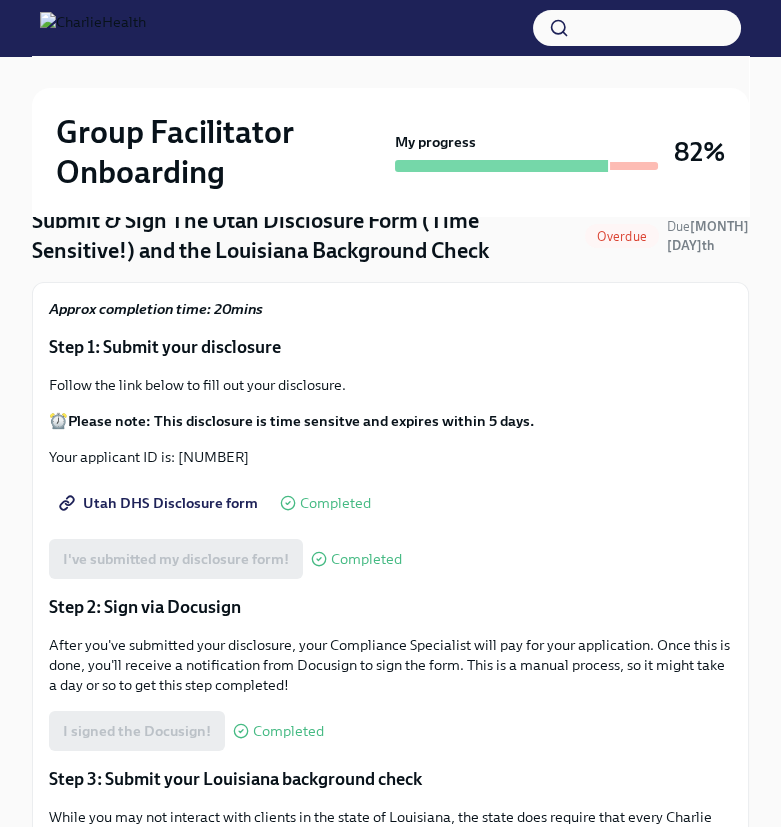 scroll, scrollTop: 238, scrollLeft: 0, axis: vertical 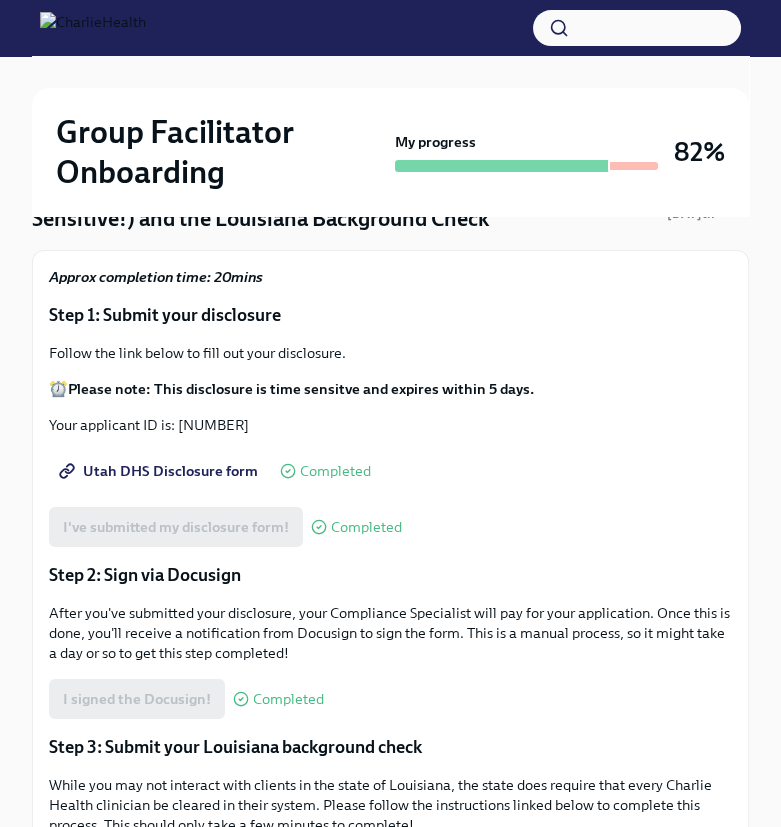 click on "Utah DHS Disclosure form" at bounding box center [160, 471] 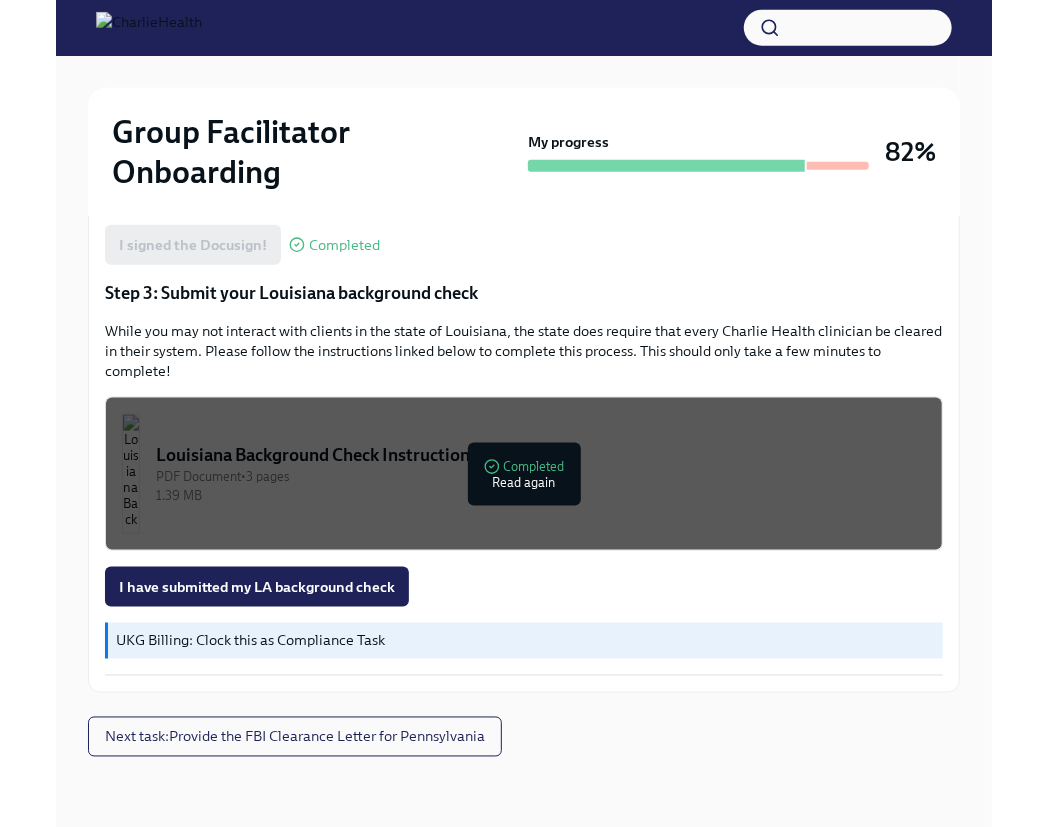 scroll, scrollTop: 612, scrollLeft: 0, axis: vertical 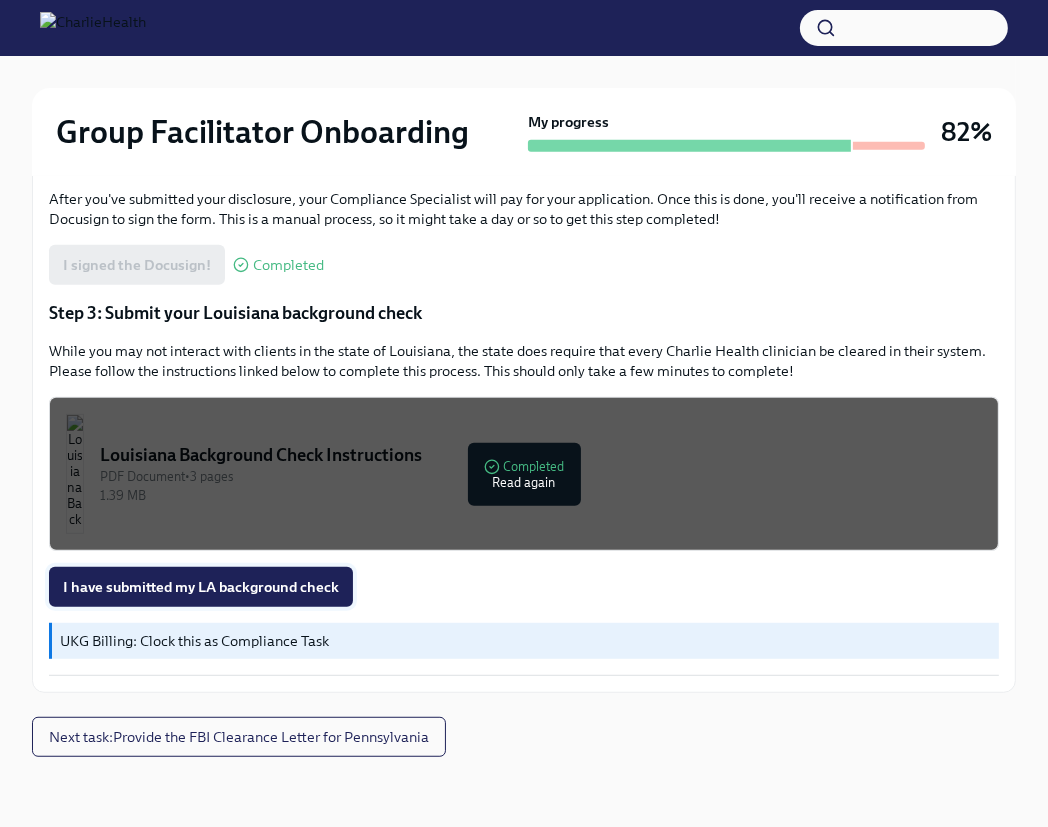click on "I have submitted my LA background check" at bounding box center [201, 587] 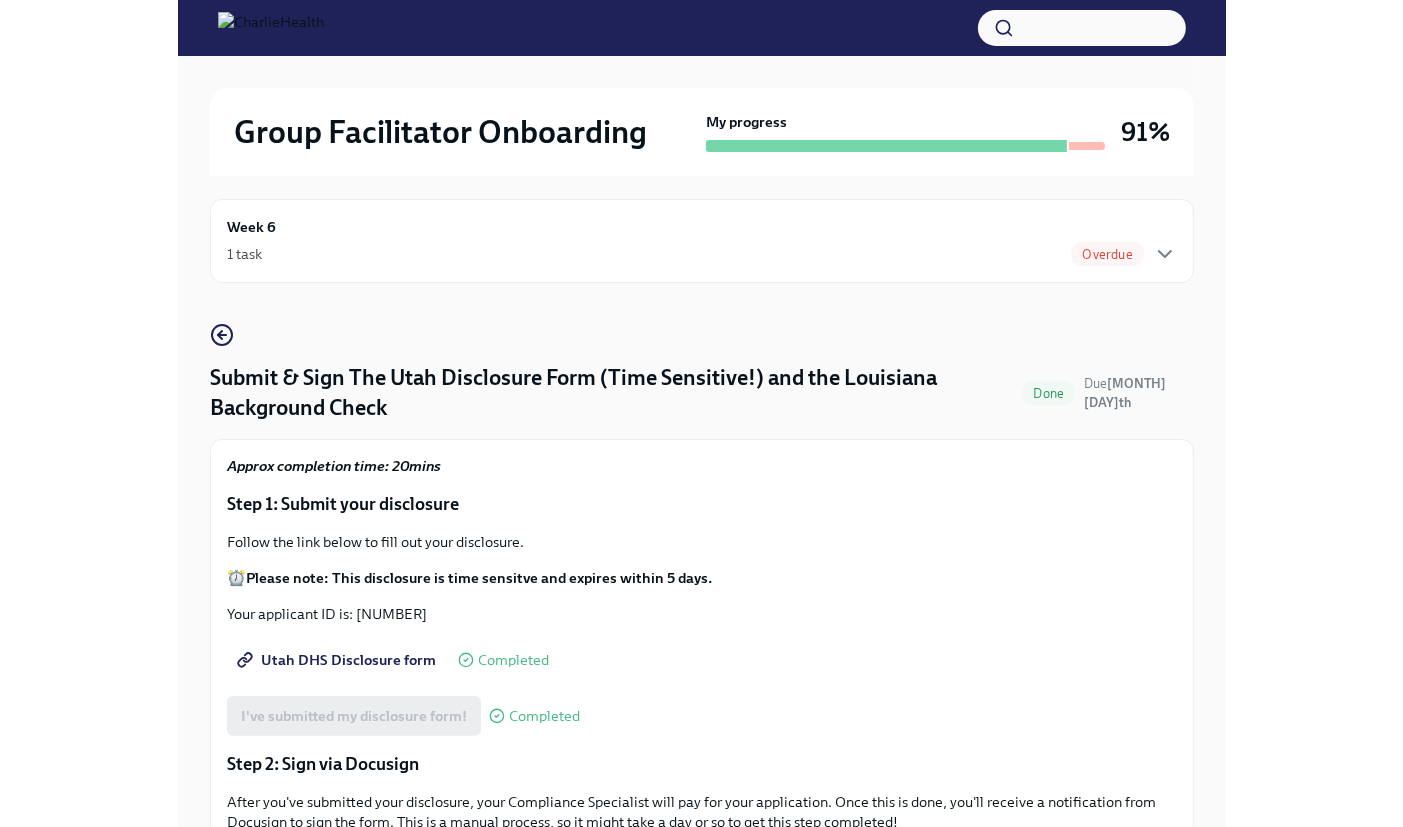 scroll, scrollTop: 0, scrollLeft: 0, axis: both 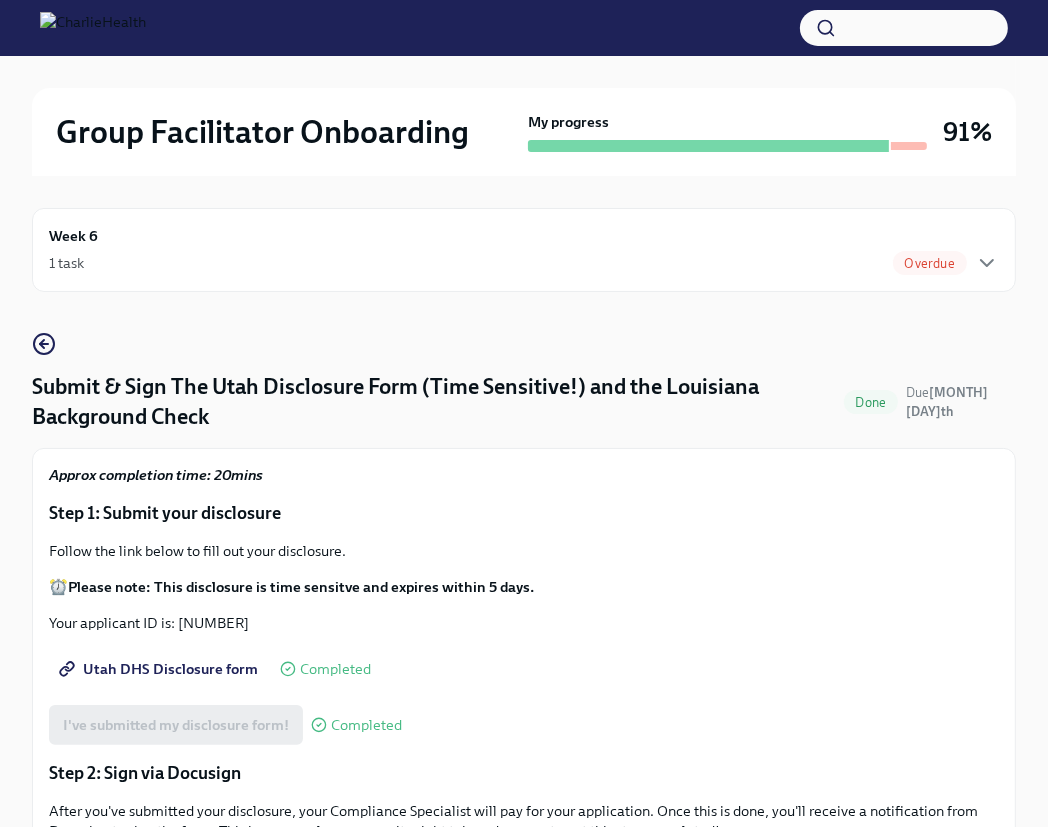click on "Overdue" at bounding box center (930, 263) 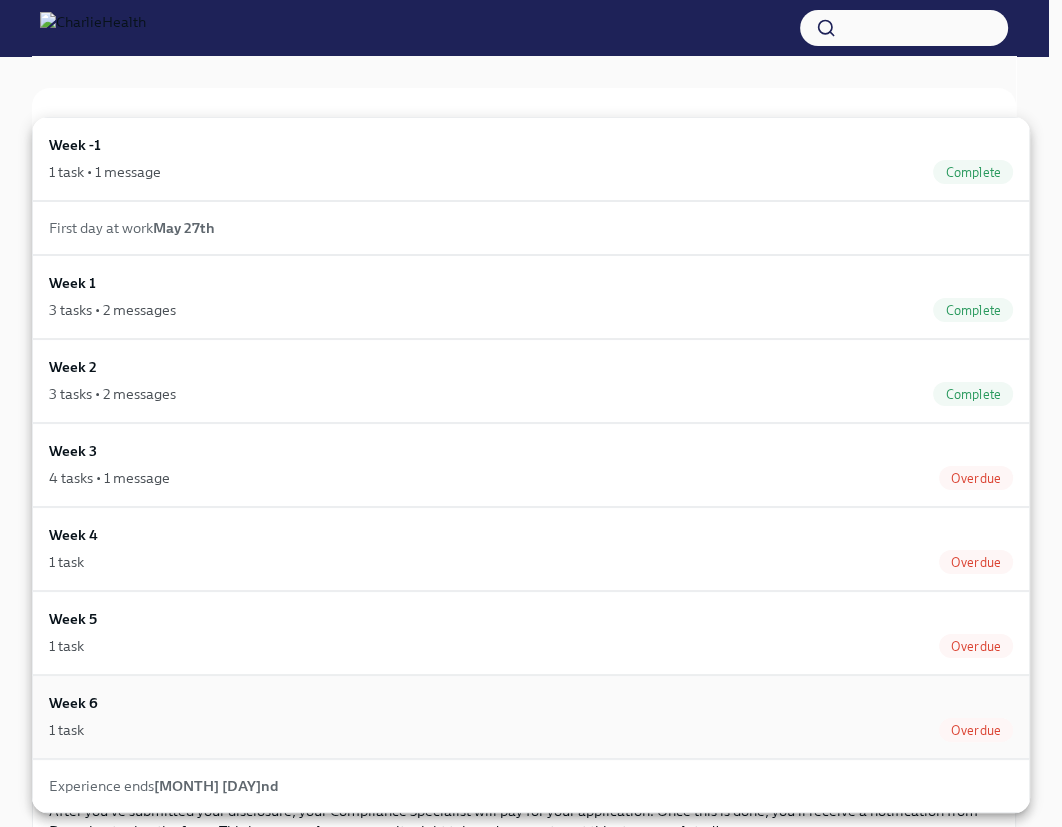 click on "1 task Overdue" at bounding box center (531, 730) 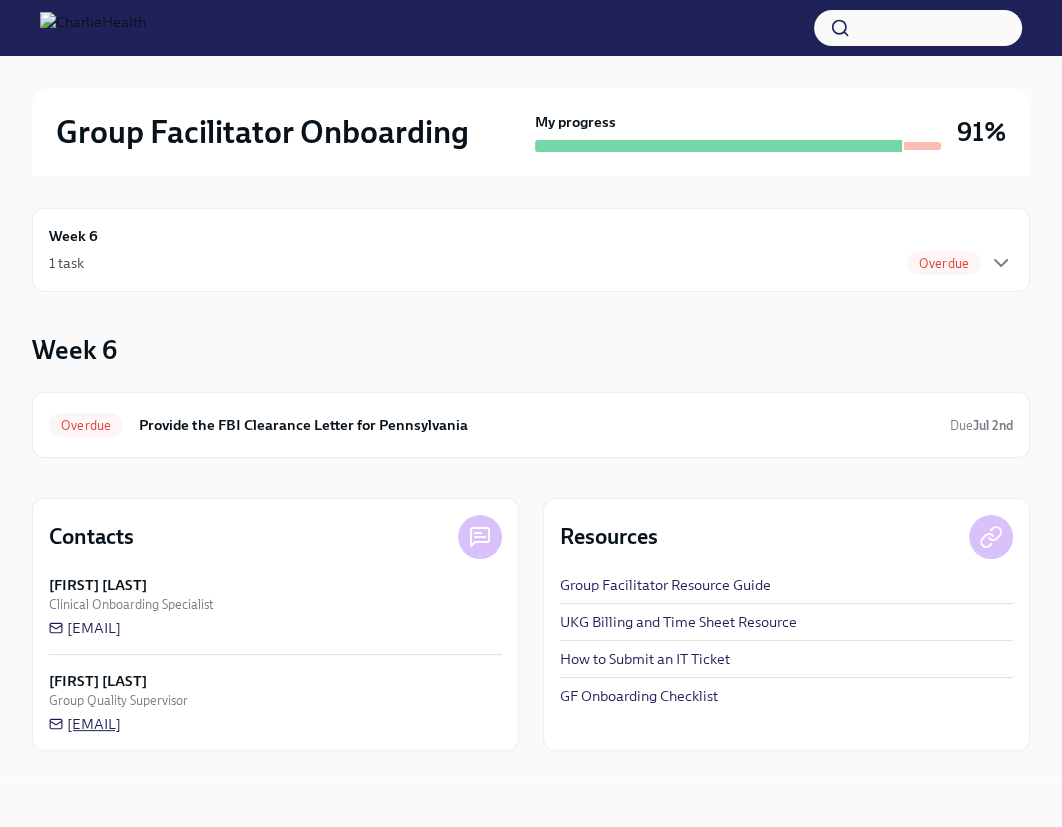 click on "[EMAIL]" at bounding box center (85, 724) 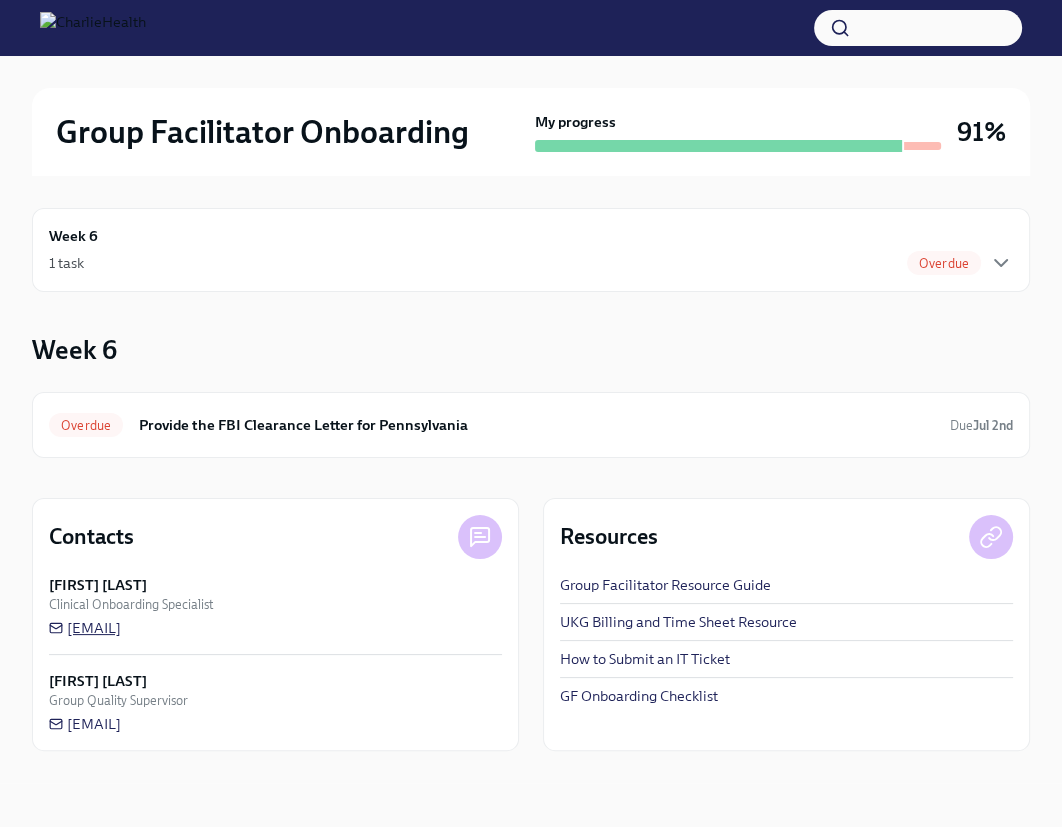 drag, startPoint x: 342, startPoint y: 626, endPoint x: 200, endPoint y: 625, distance: 142.00352 